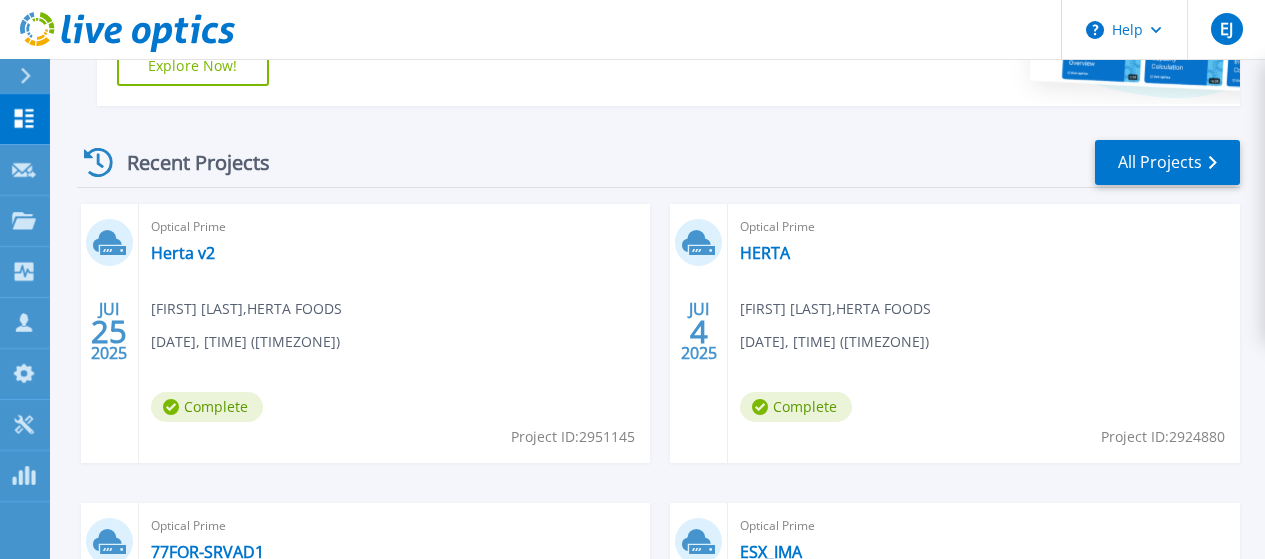 scroll, scrollTop: 500, scrollLeft: 0, axis: vertical 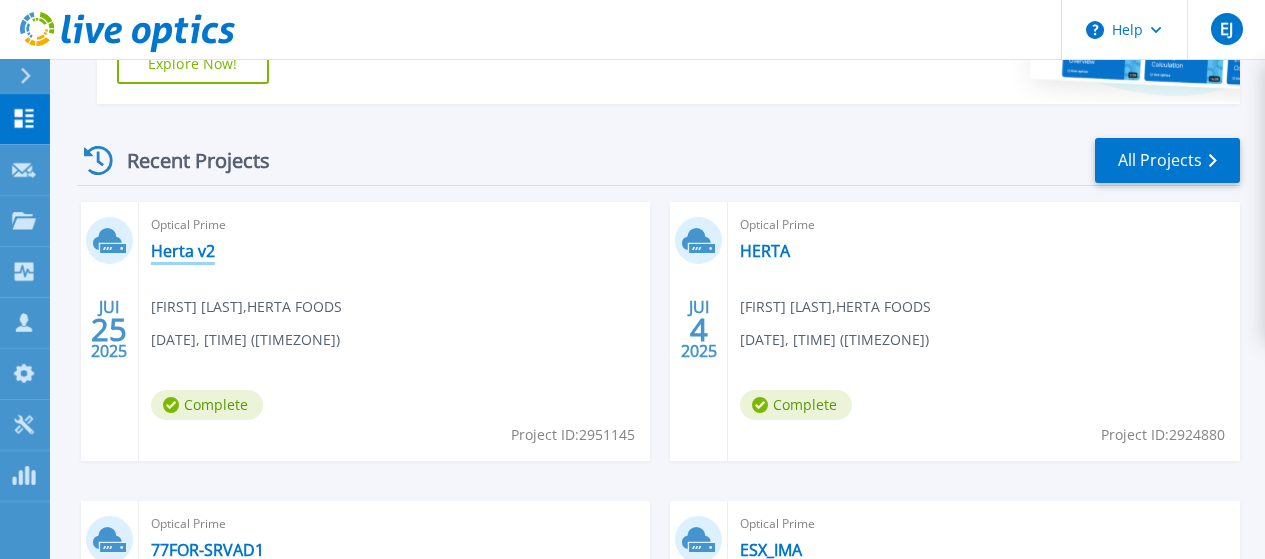 click on "Herta v2" at bounding box center [183, 251] 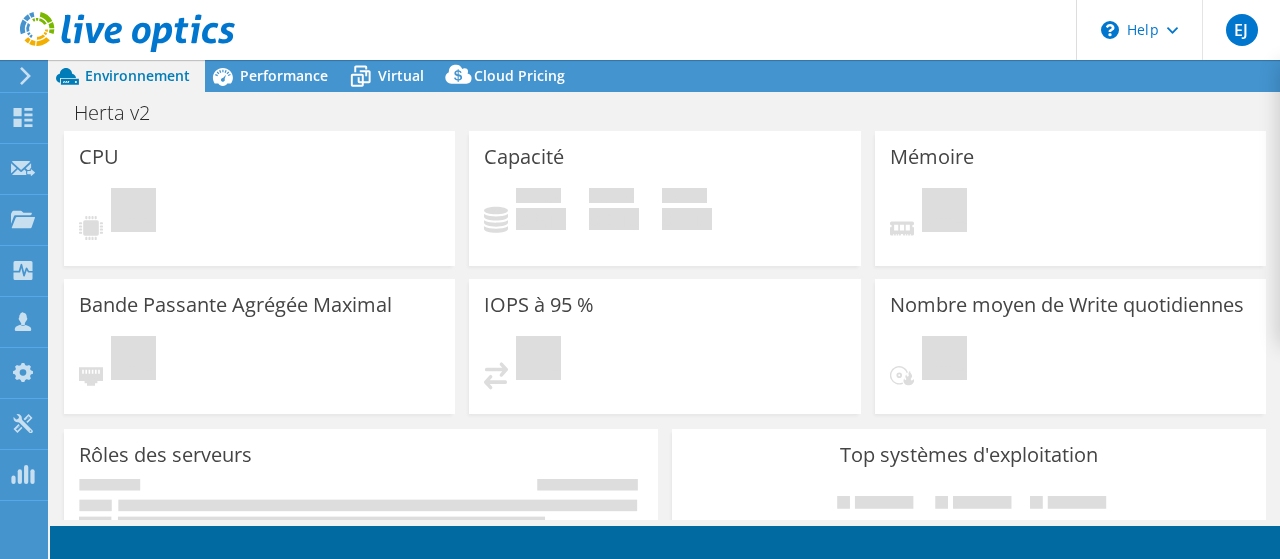 scroll, scrollTop: 0, scrollLeft: 0, axis: both 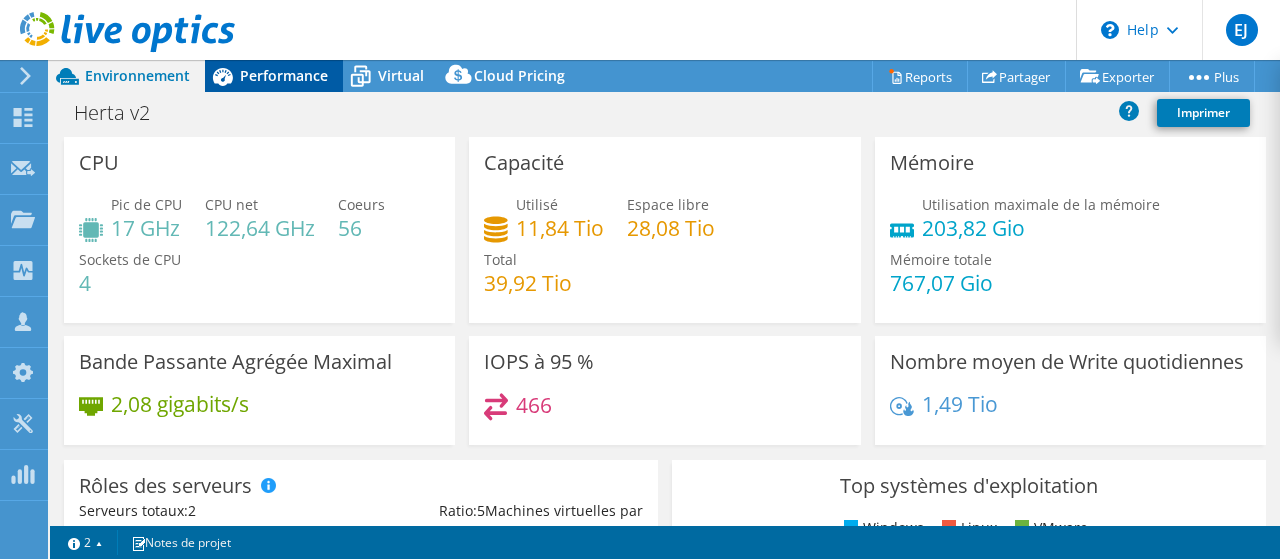 click on "Performance" at bounding box center (284, 75) 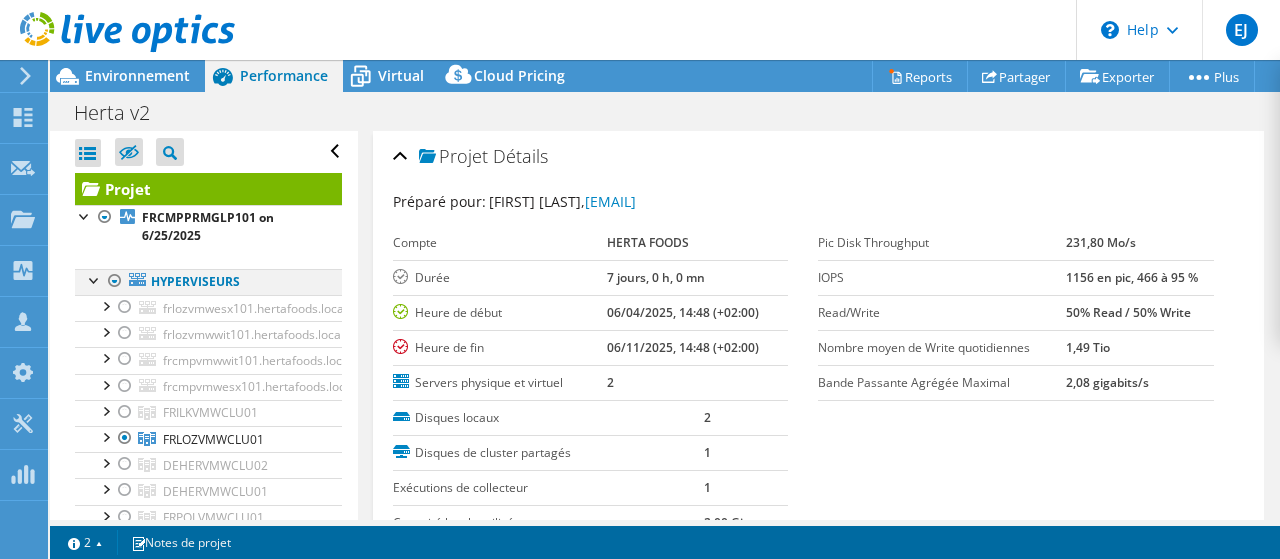 click at bounding box center [115, 281] 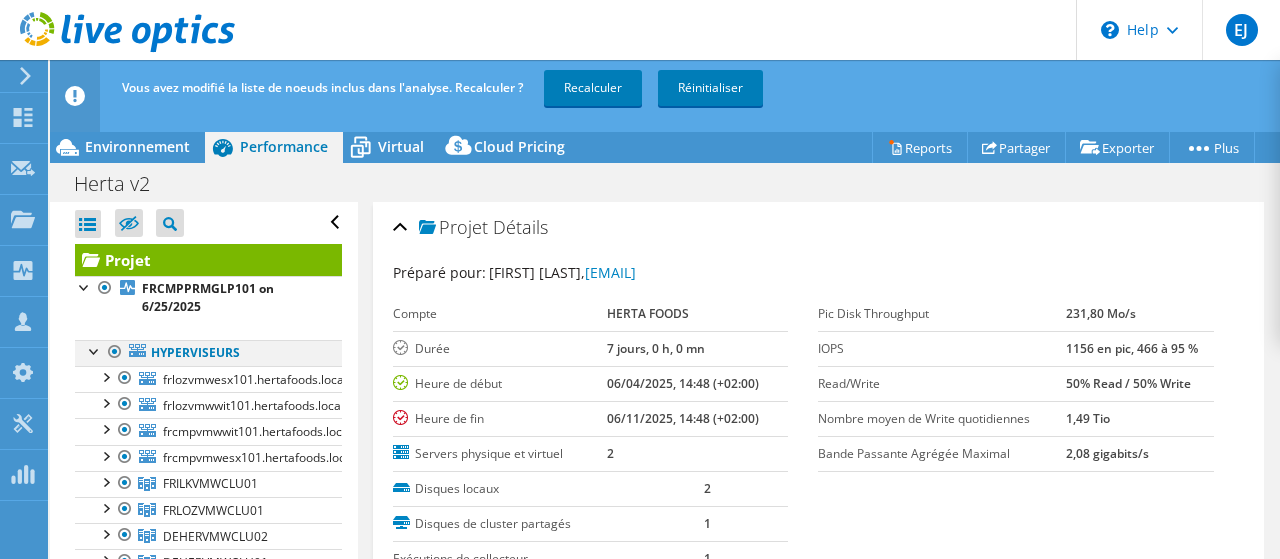 click at bounding box center [115, 352] 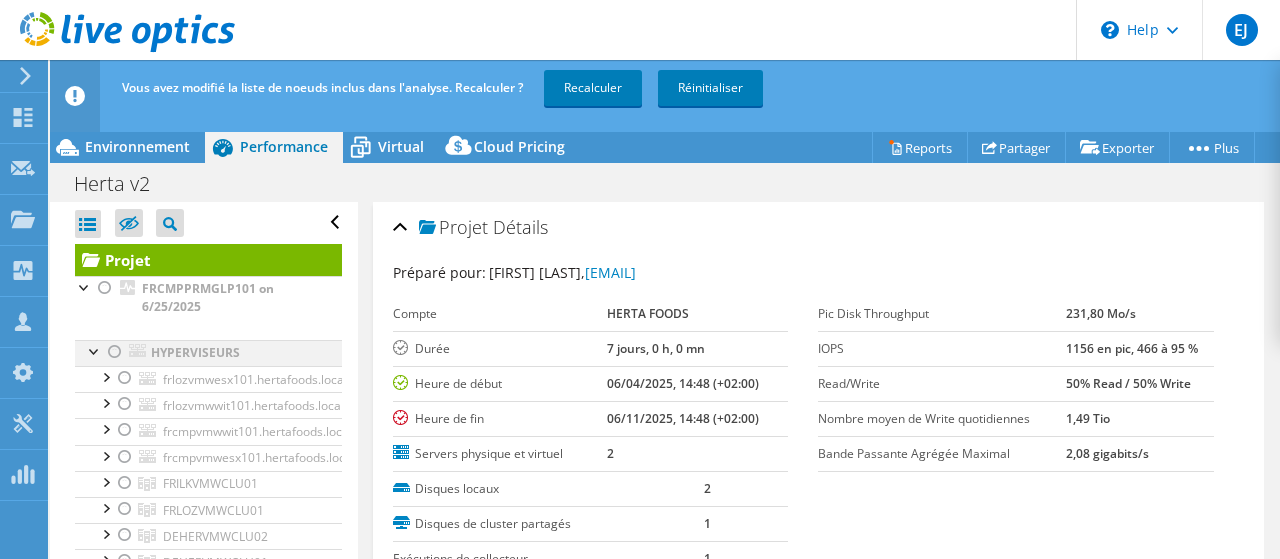 scroll, scrollTop: 100, scrollLeft: 0, axis: vertical 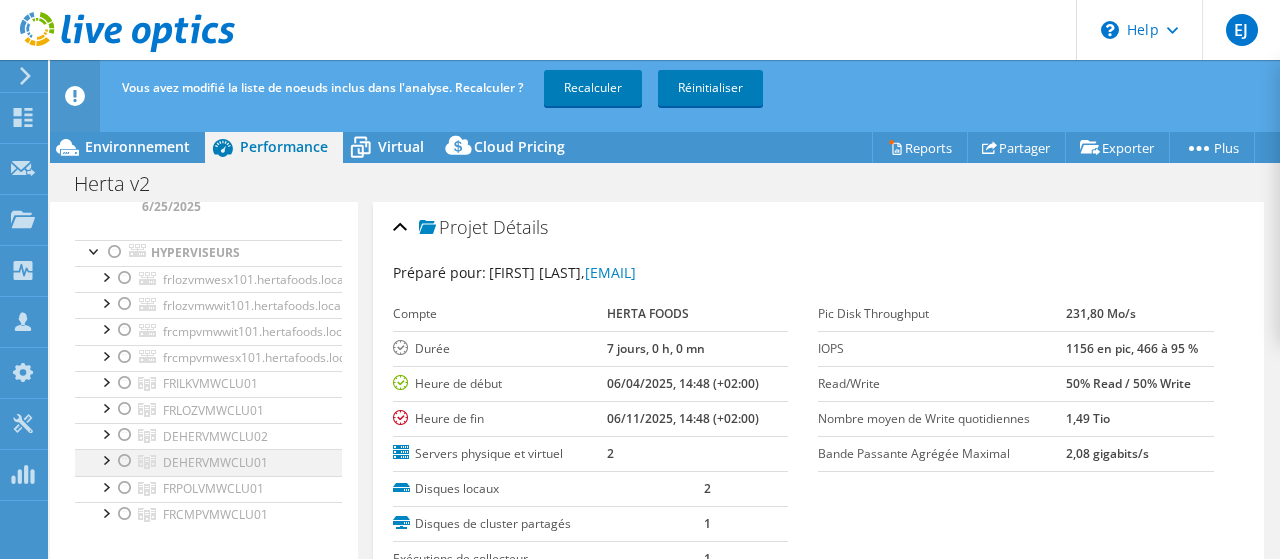 click at bounding box center (105, 459) 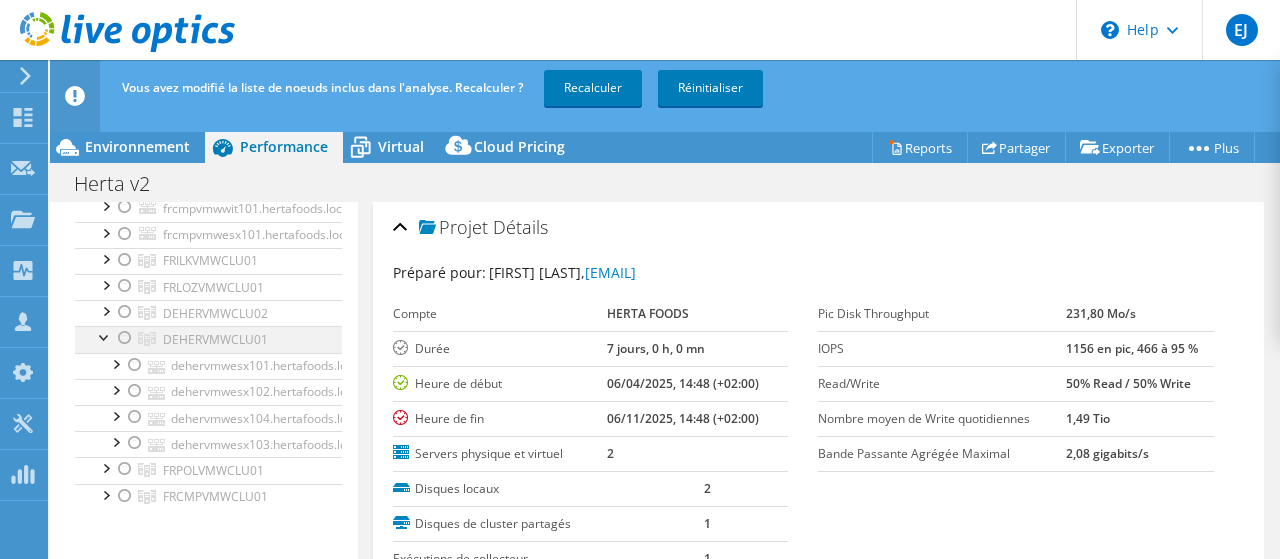 scroll, scrollTop: 200, scrollLeft: 0, axis: vertical 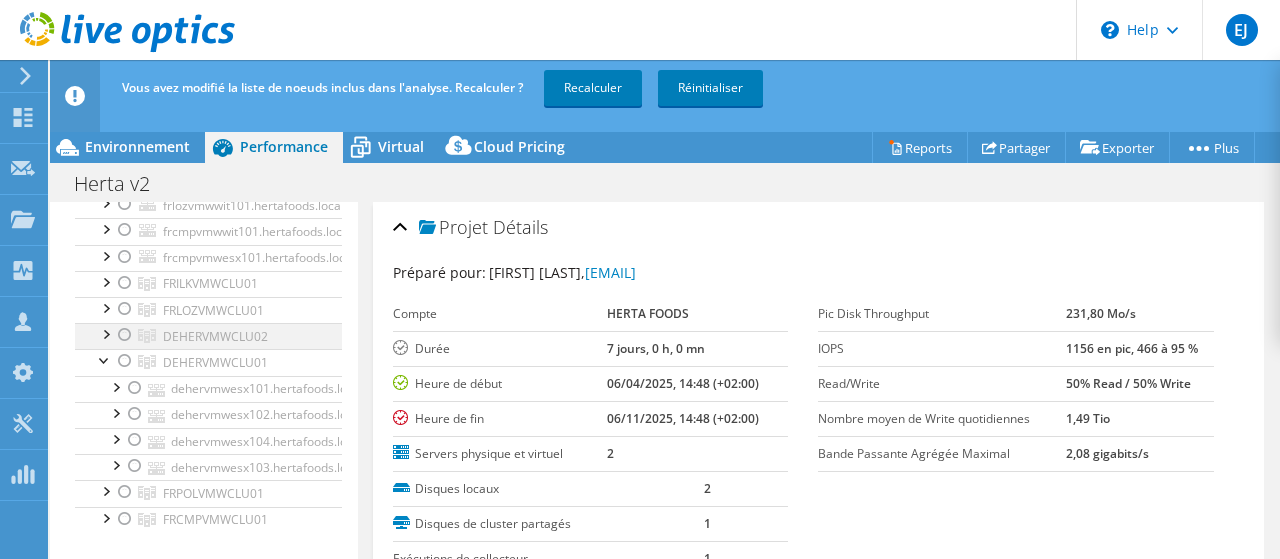 click at bounding box center [105, 333] 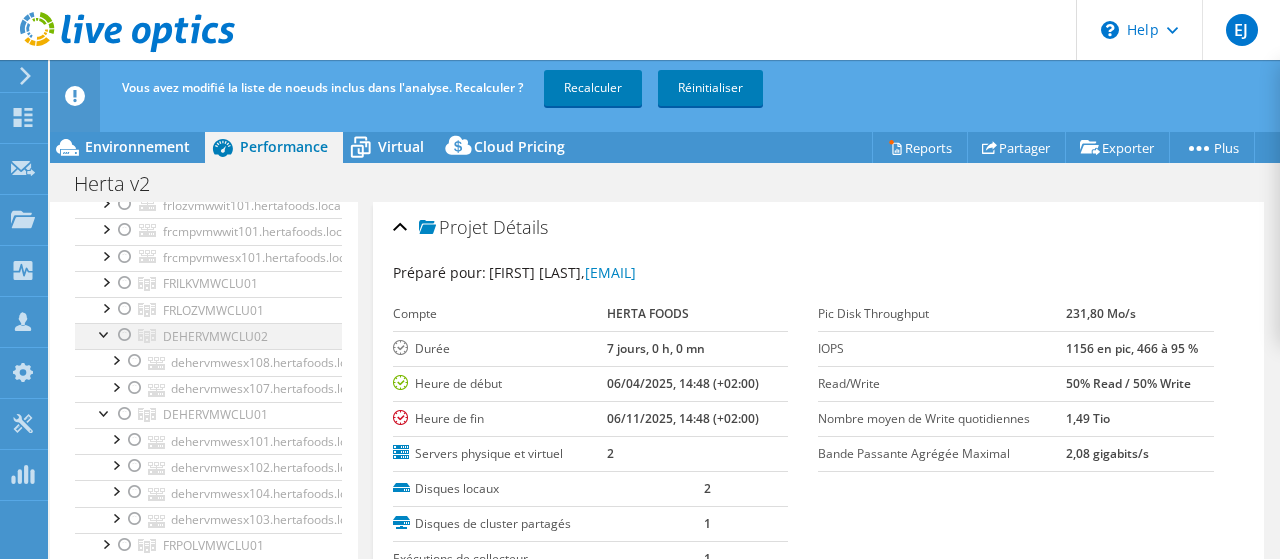 click at bounding box center (105, 333) 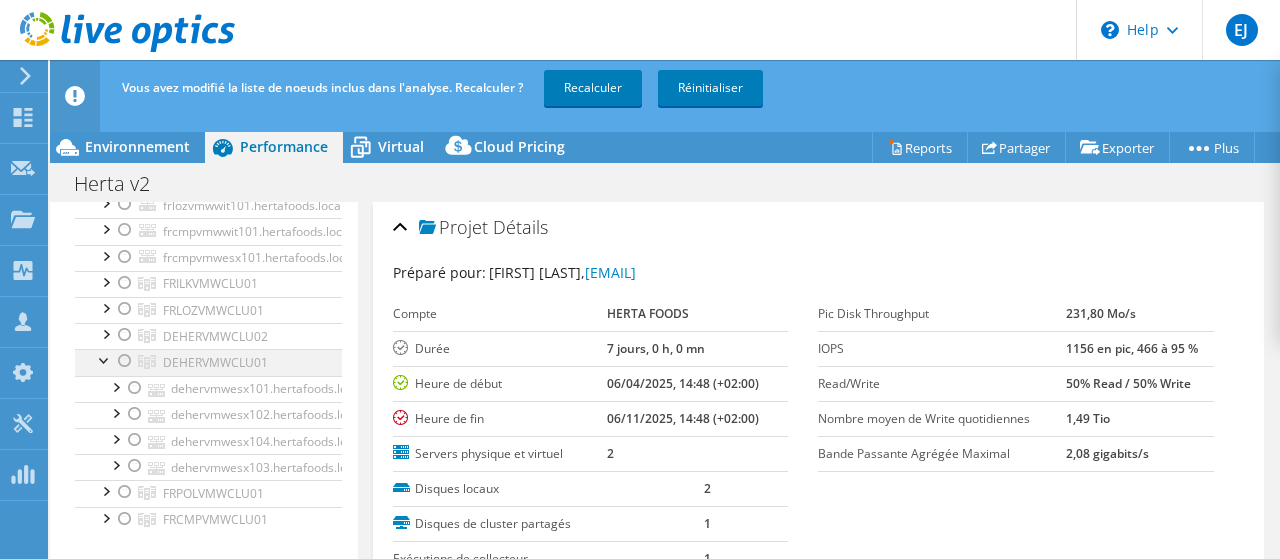 click at bounding box center (125, 361) 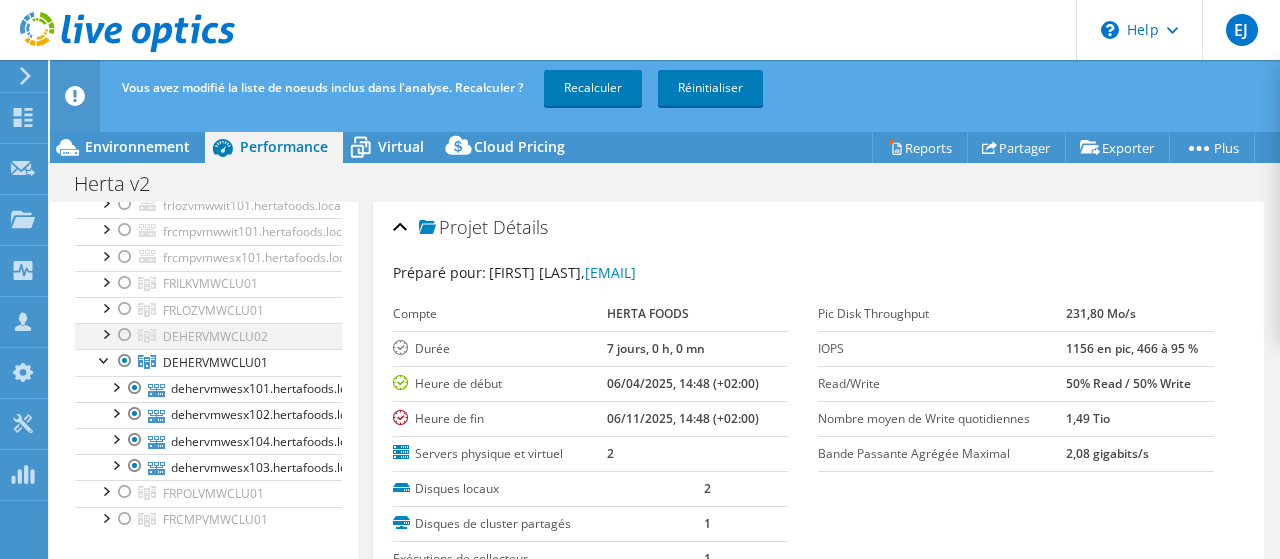 click at bounding box center (125, 335) 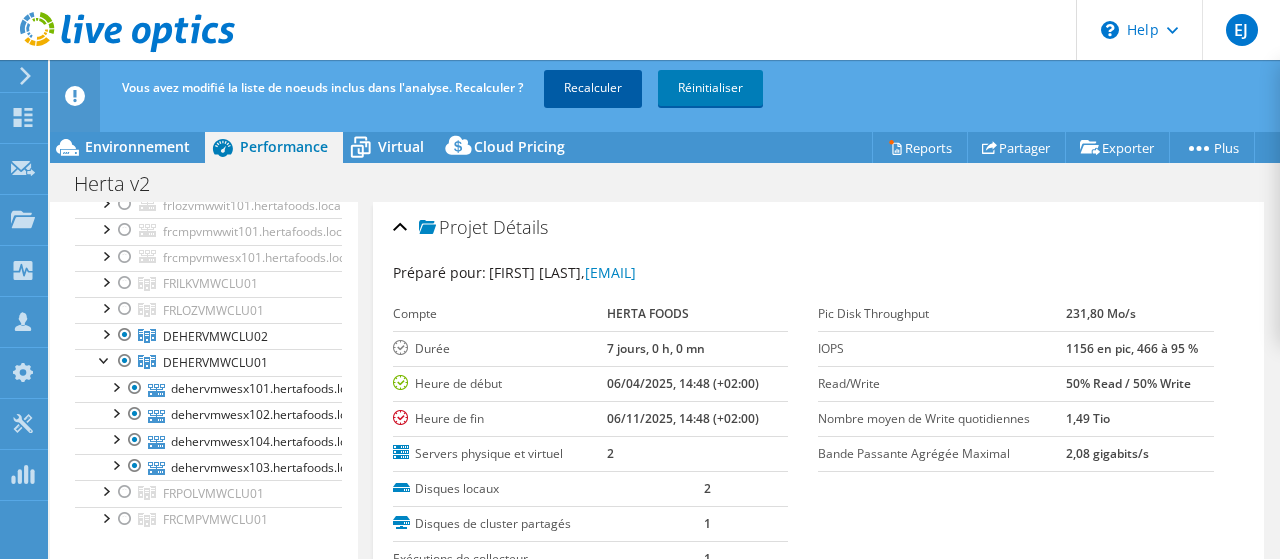 click on "Recalculer" at bounding box center (593, 88) 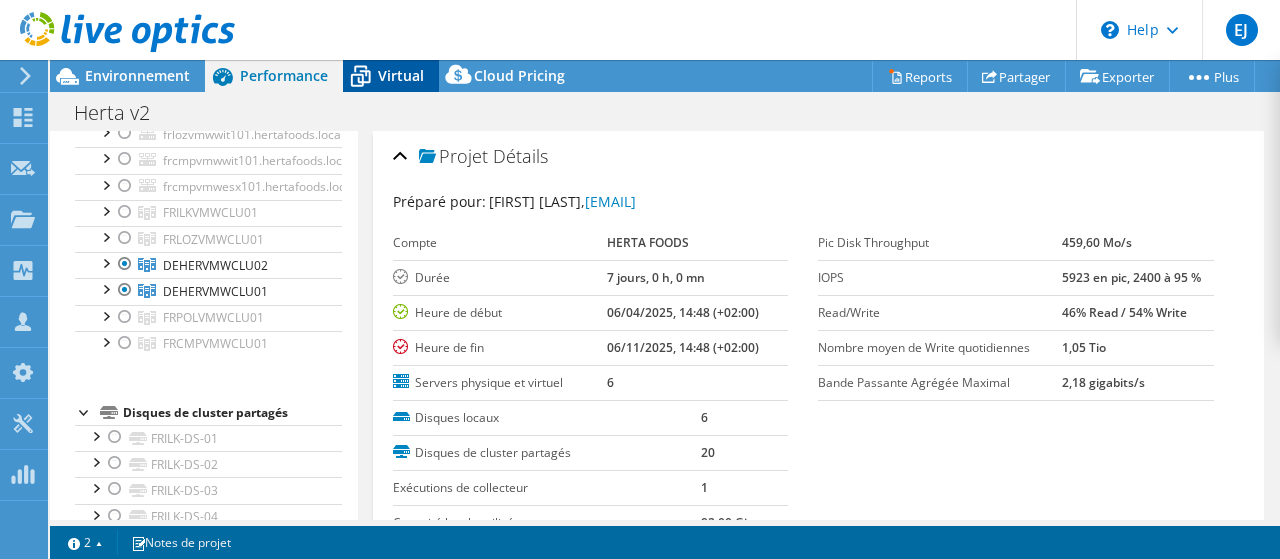 click on "Virtual" at bounding box center [401, 75] 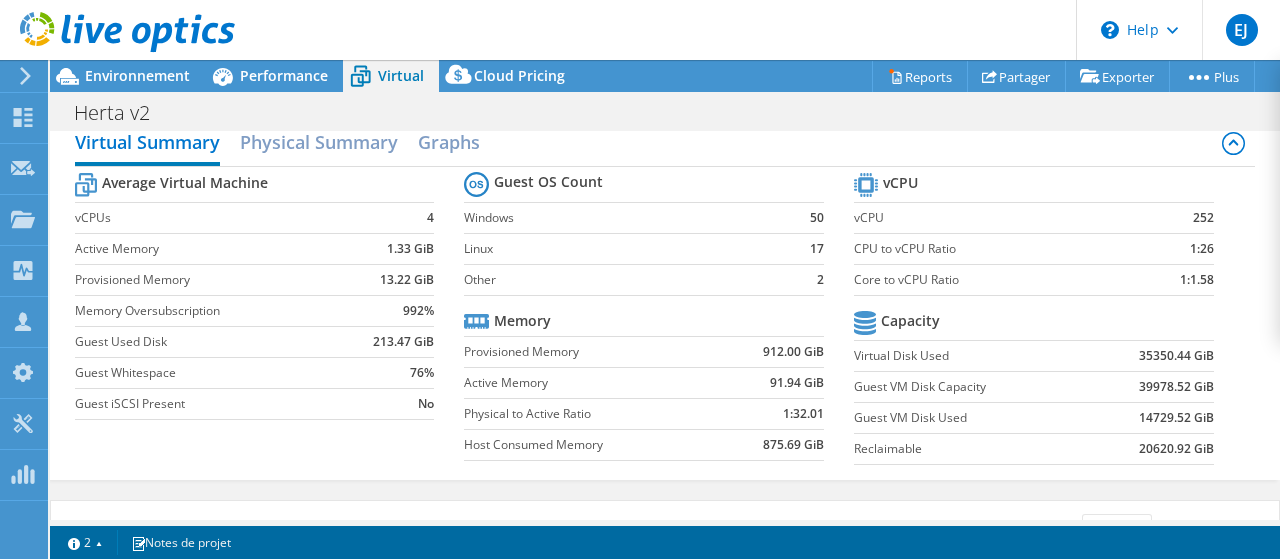 scroll, scrollTop: 0, scrollLeft: 0, axis: both 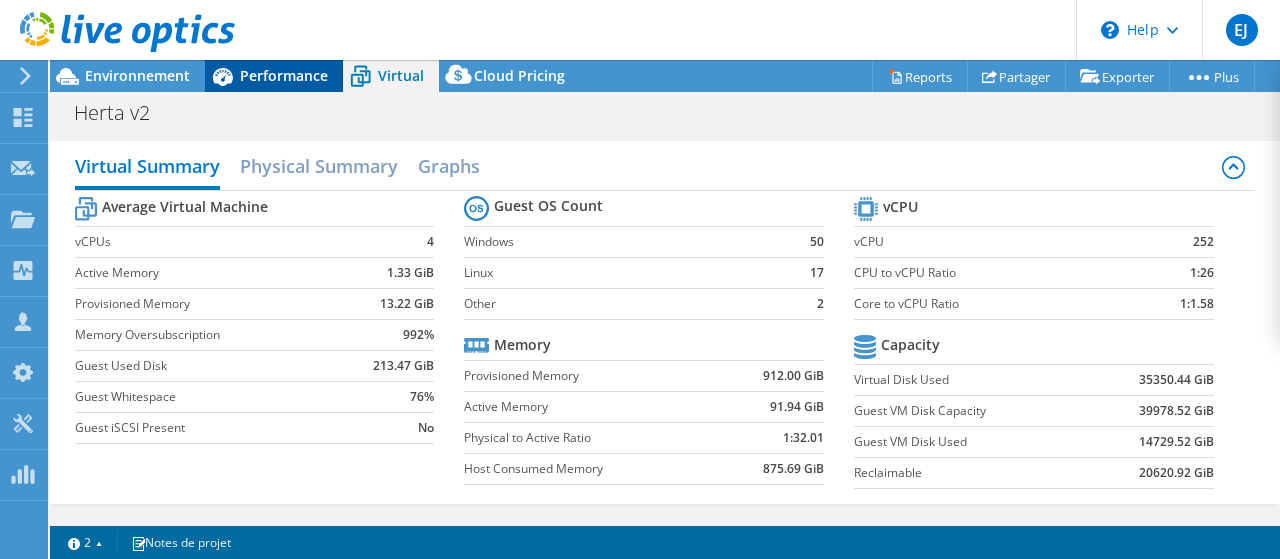 click on "Performance" at bounding box center (284, 75) 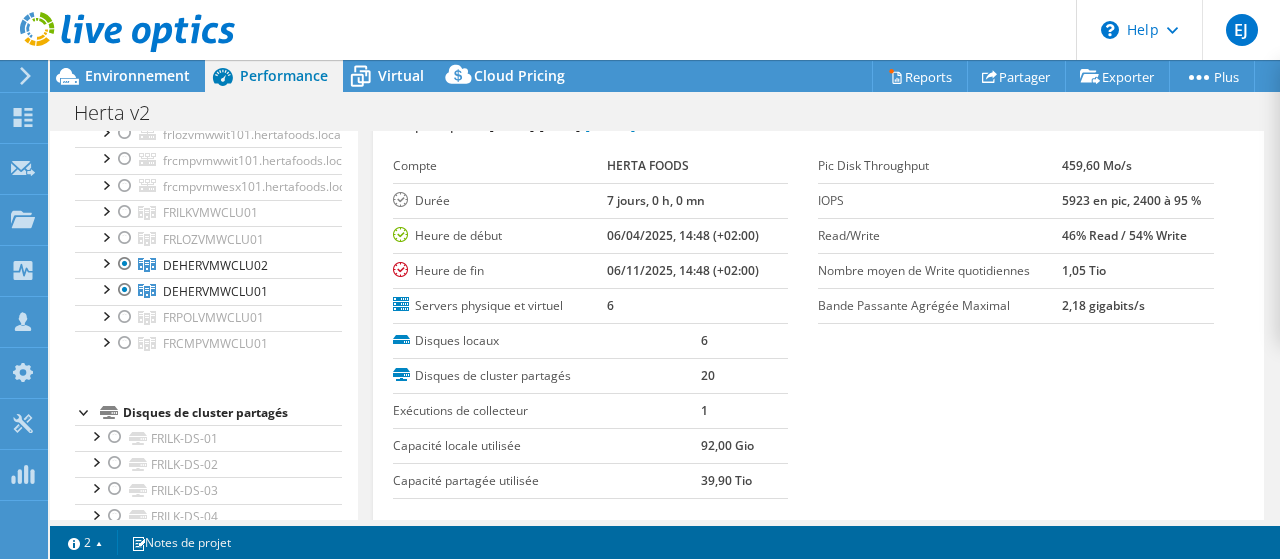 scroll, scrollTop: 100, scrollLeft: 0, axis: vertical 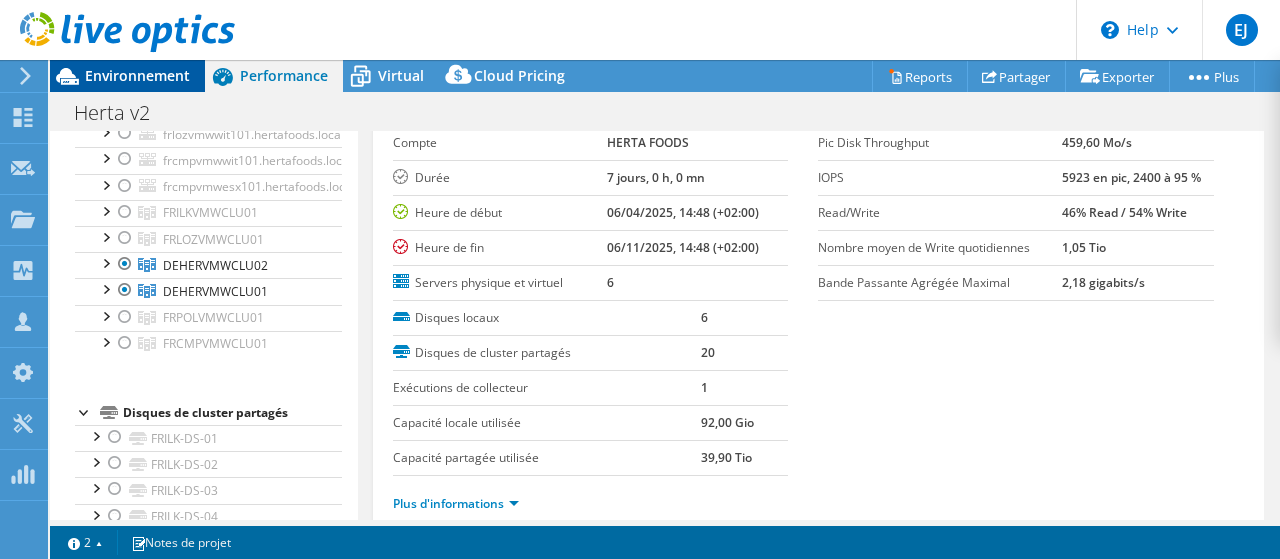 click on "Environnement" at bounding box center (137, 75) 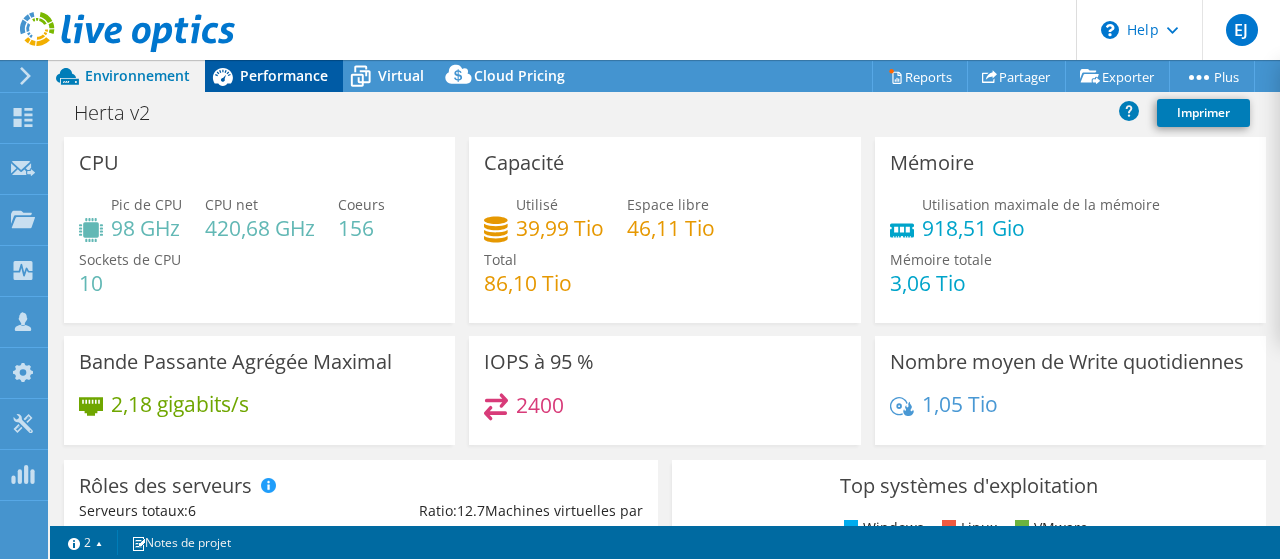 click on "Performance" at bounding box center (284, 75) 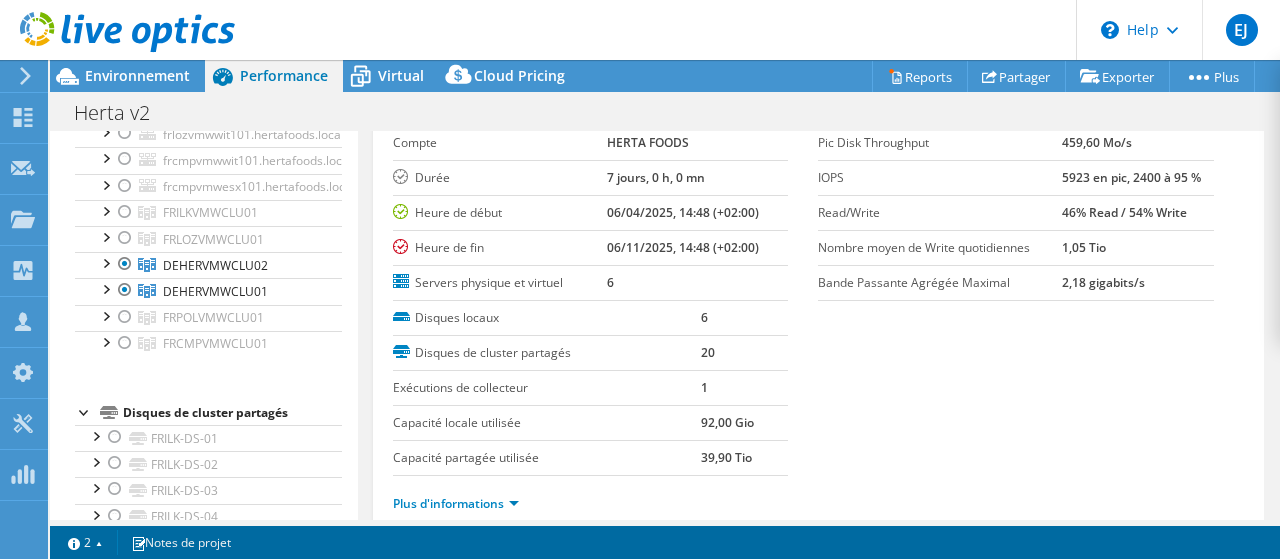 scroll, scrollTop: 0, scrollLeft: 0, axis: both 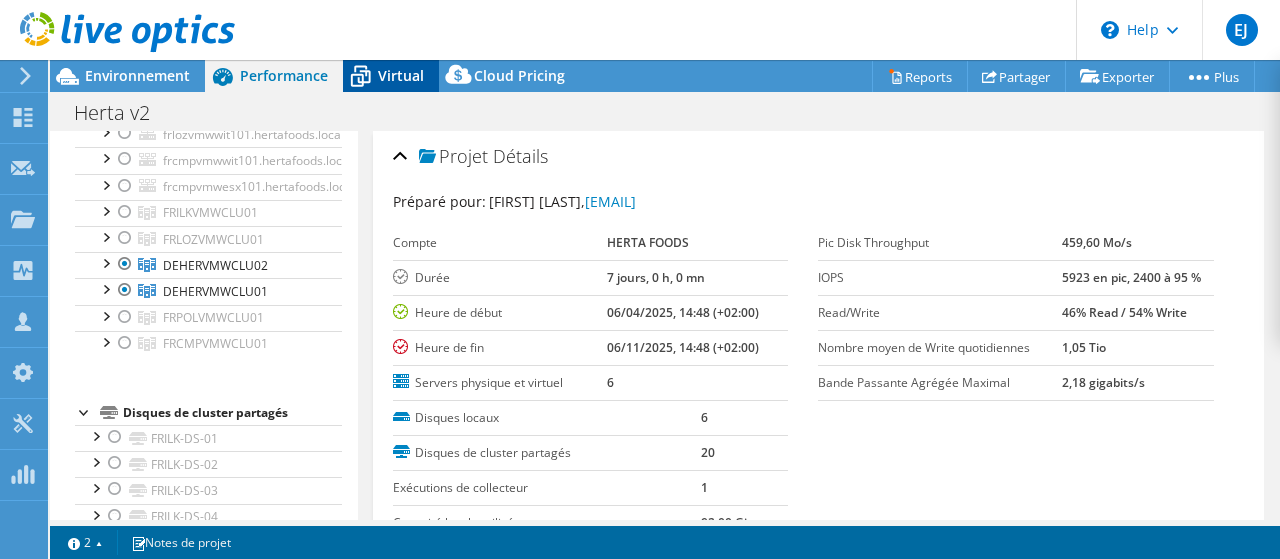 click on "Virtual" at bounding box center (401, 75) 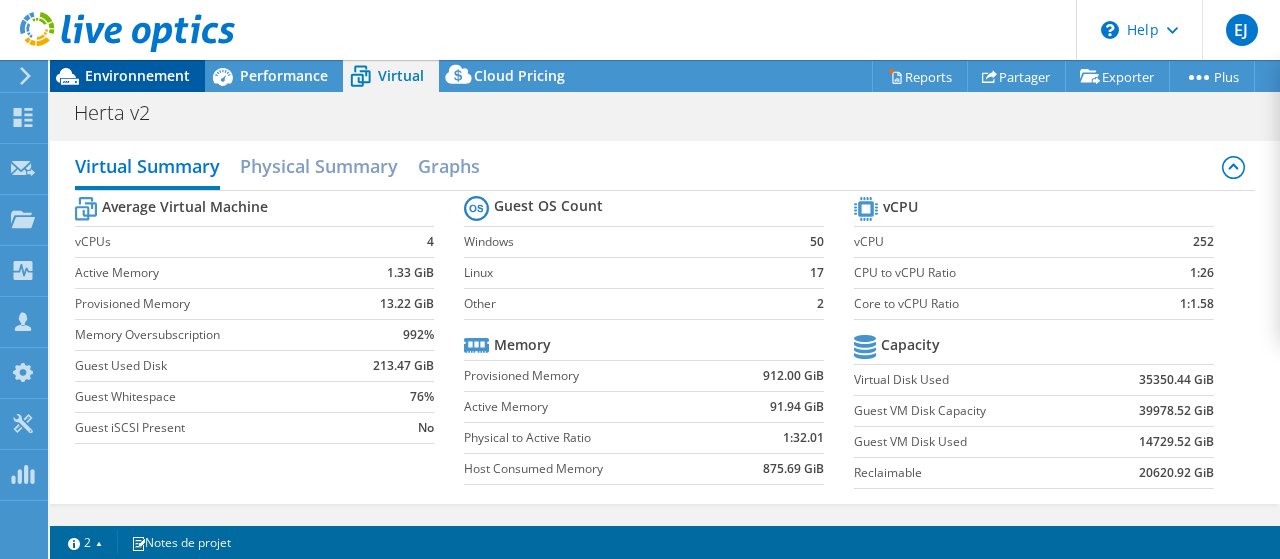 click on "Environnement" at bounding box center [137, 75] 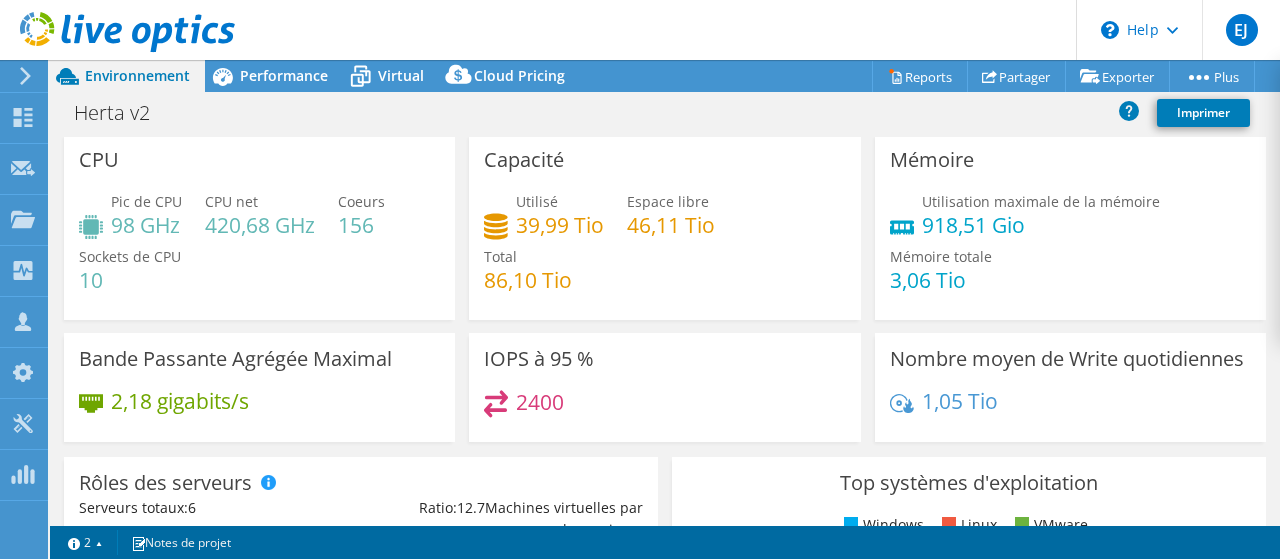 scroll, scrollTop: 0, scrollLeft: 0, axis: both 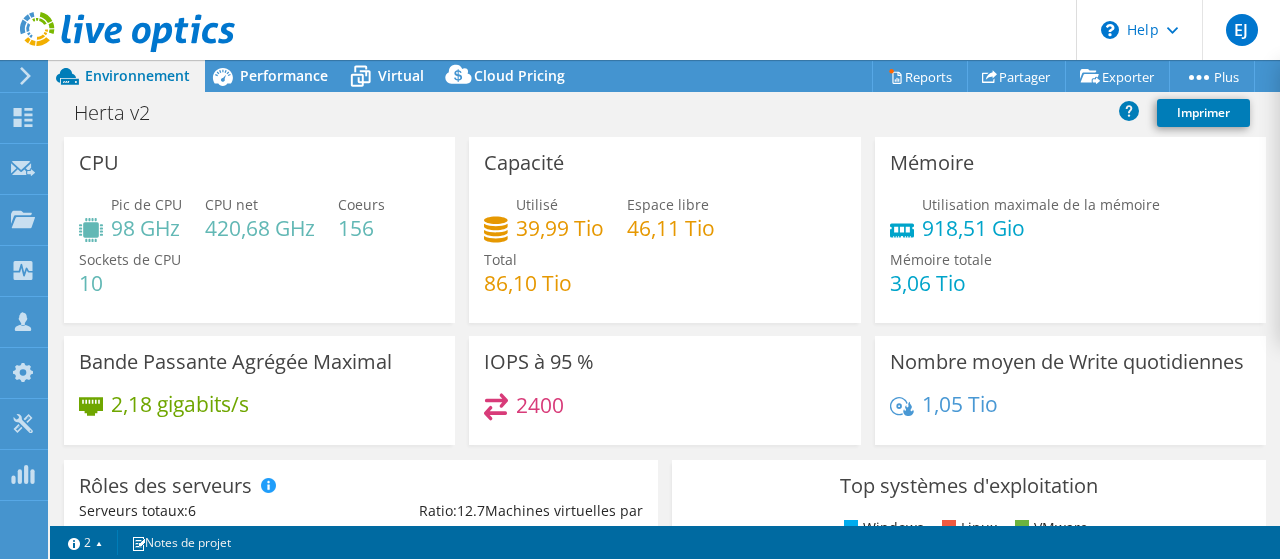 click on "39,99 Tio" at bounding box center (560, 228) 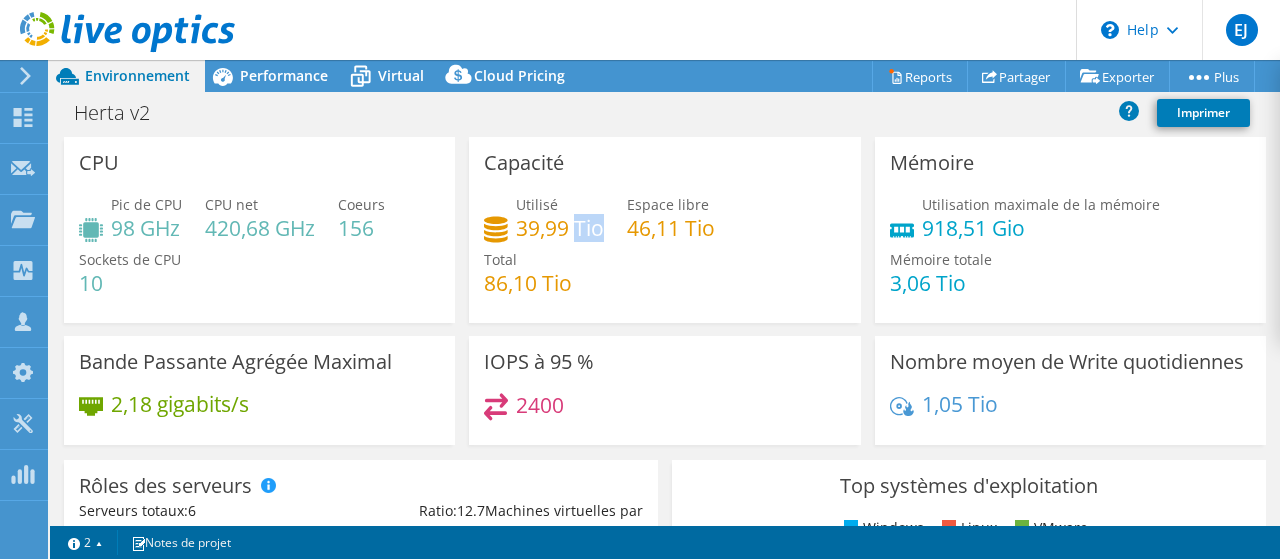 click on "39,99 Tio" at bounding box center [560, 228] 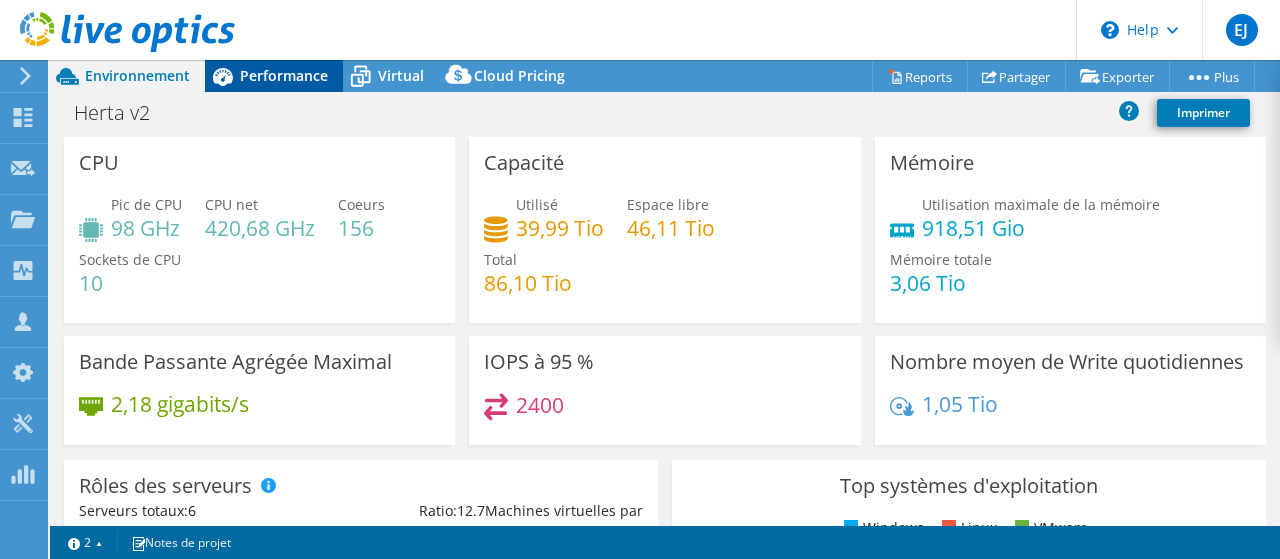 click on "Performance" at bounding box center (284, 75) 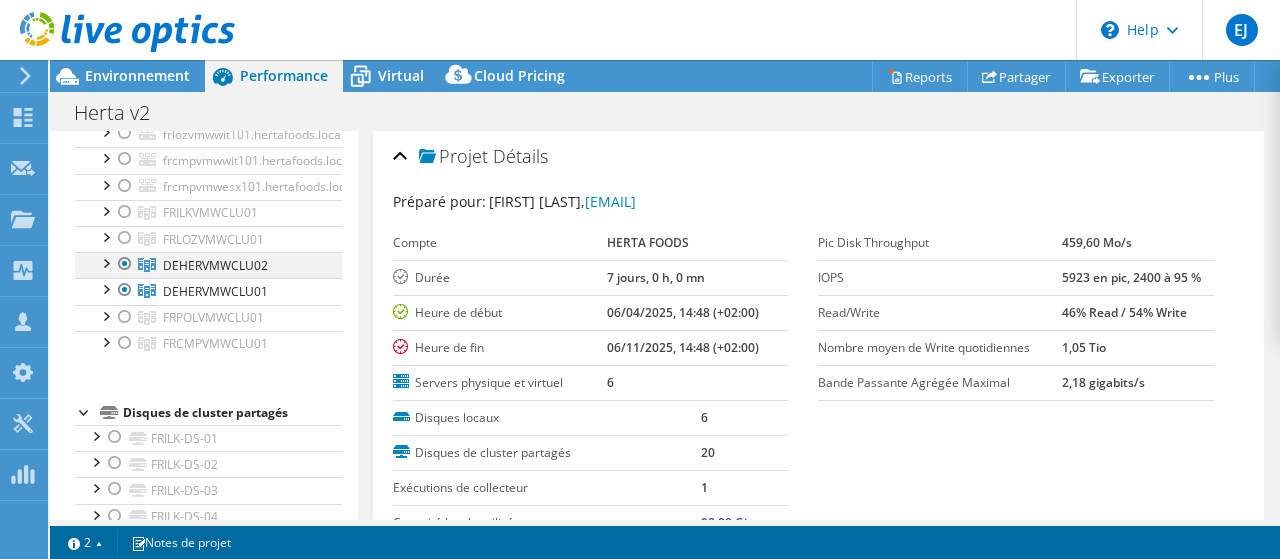 click at bounding box center [125, 264] 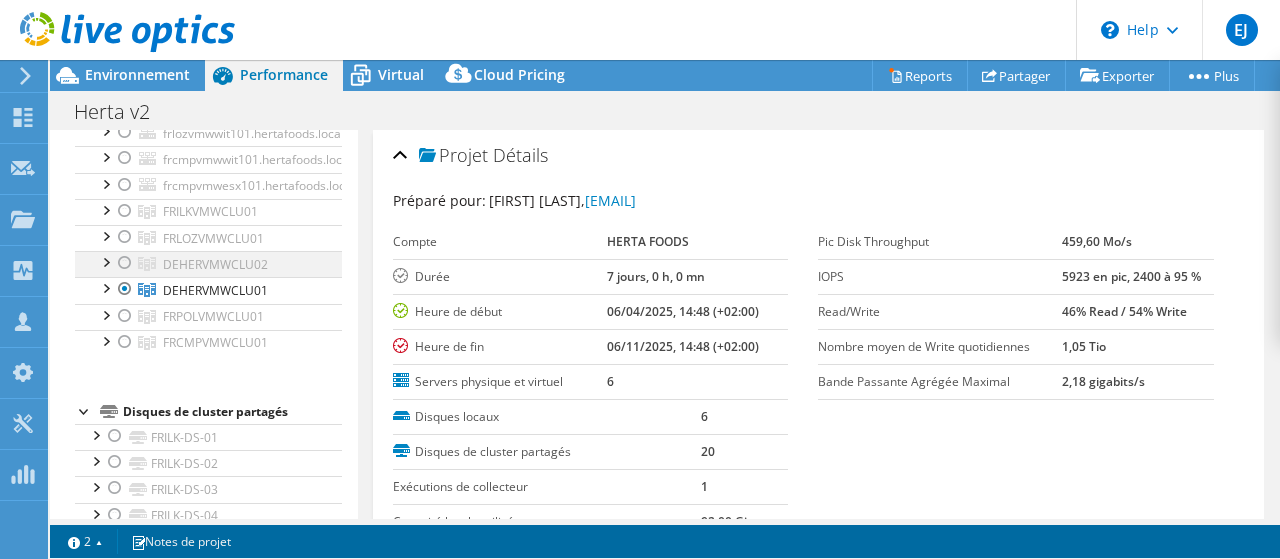 click on "[HOSTNAME].hertafoods.local
[HOSTNAME]_Local
[HOSTNAME]_Local2
Local HP Disk (naa.600508b1001cab29e95c4170c6de73ab)" at bounding box center (208, 225) 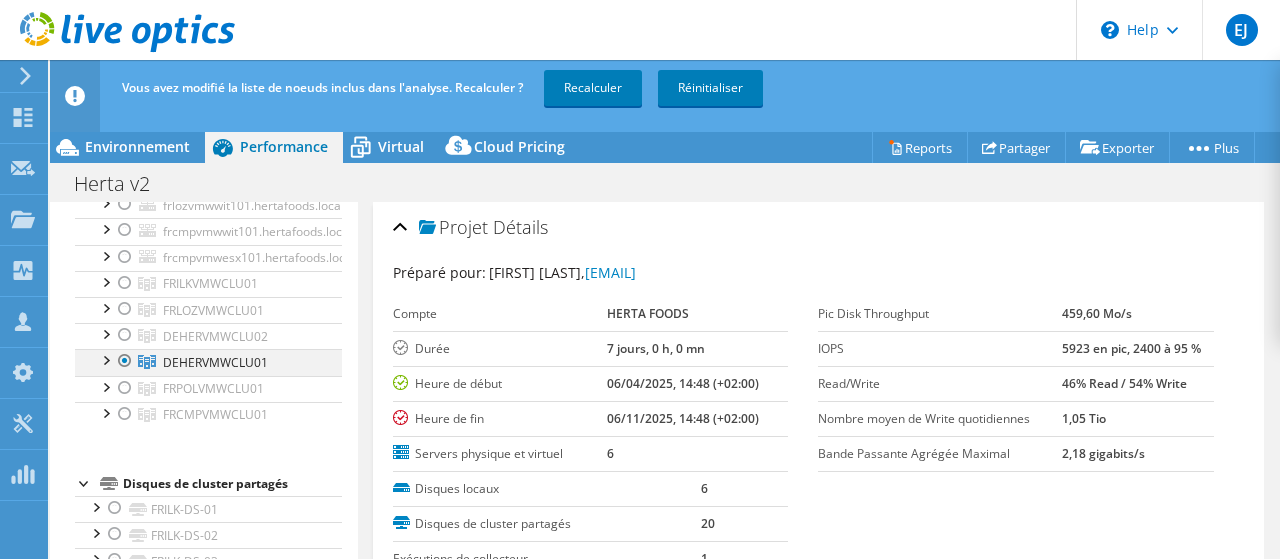 click at bounding box center (125, 361) 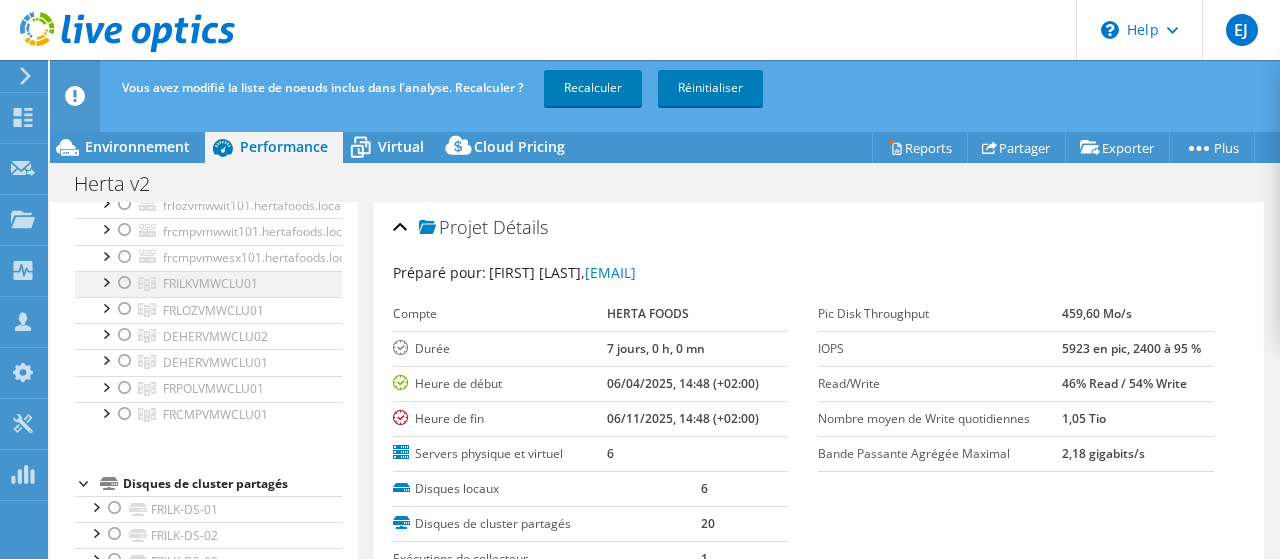 click at bounding box center (125, 283) 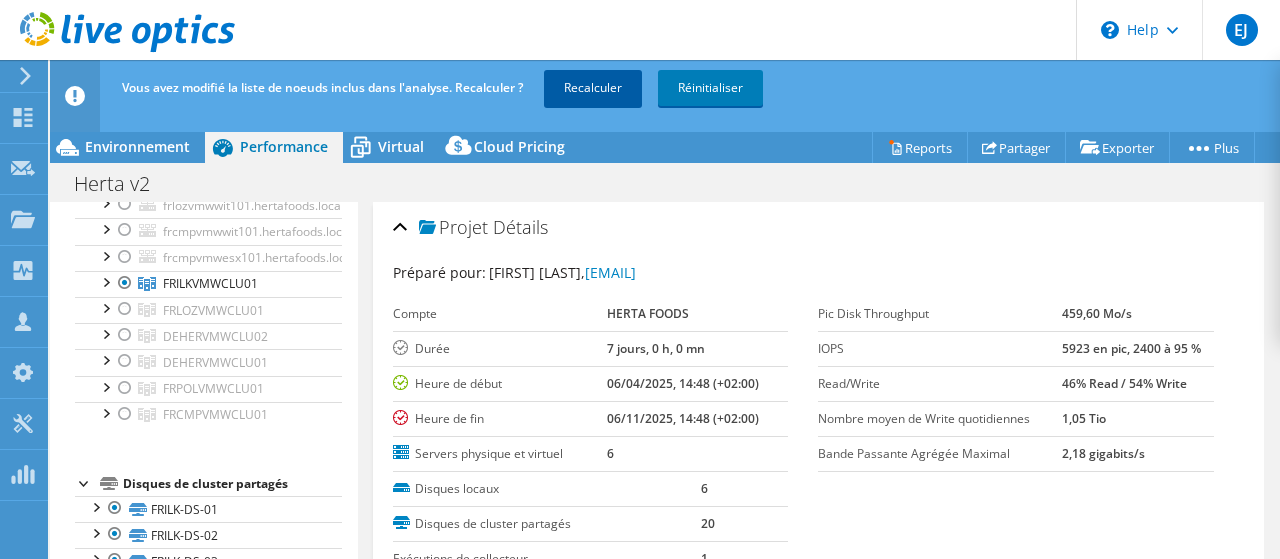 click on "Recalculer" at bounding box center [593, 88] 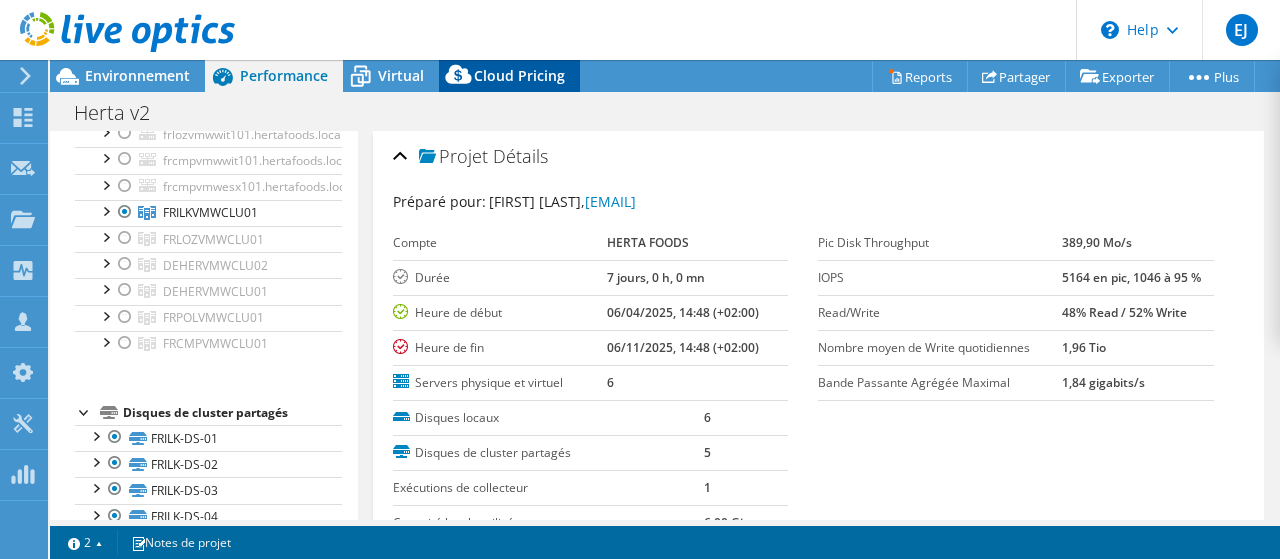 click on "Cloud Pricing" at bounding box center (519, 75) 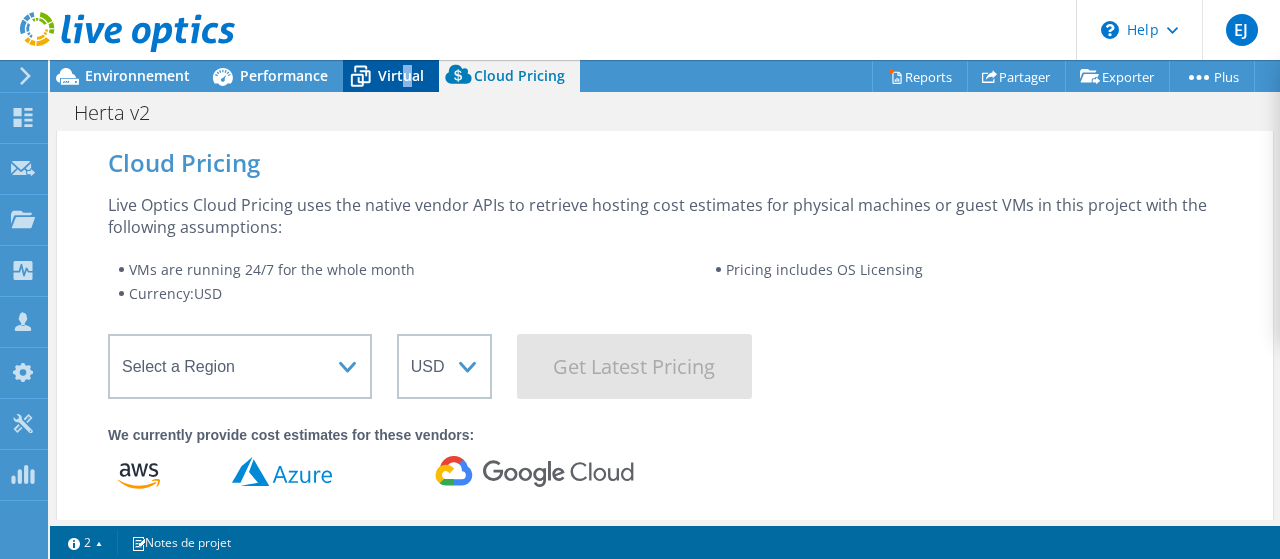 click on "Virtual" at bounding box center [401, 75] 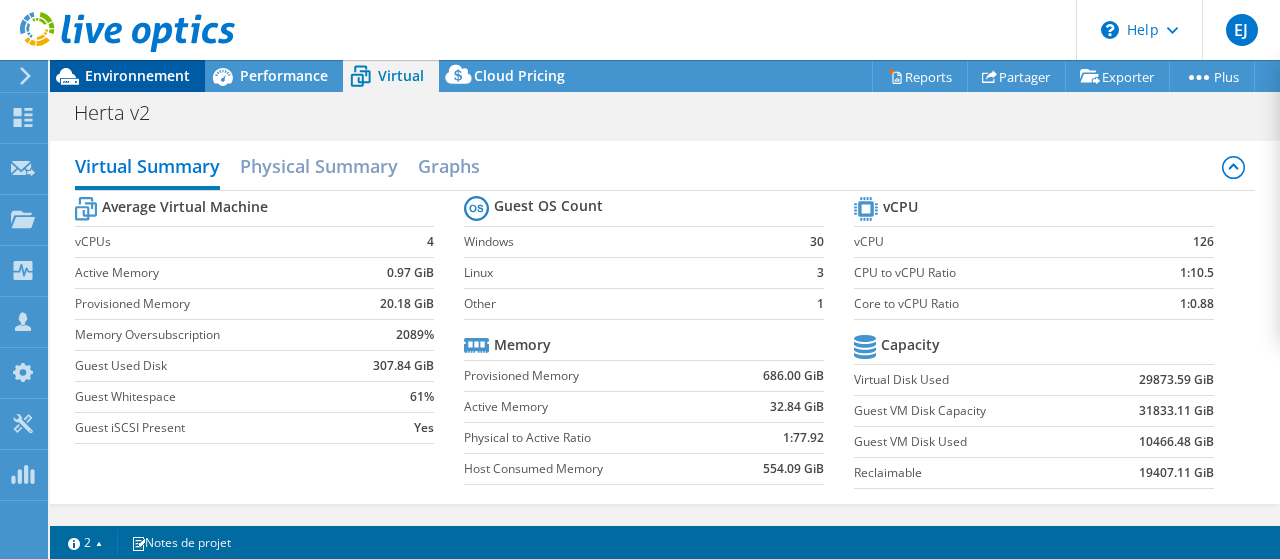 click on "Environnement" at bounding box center (137, 75) 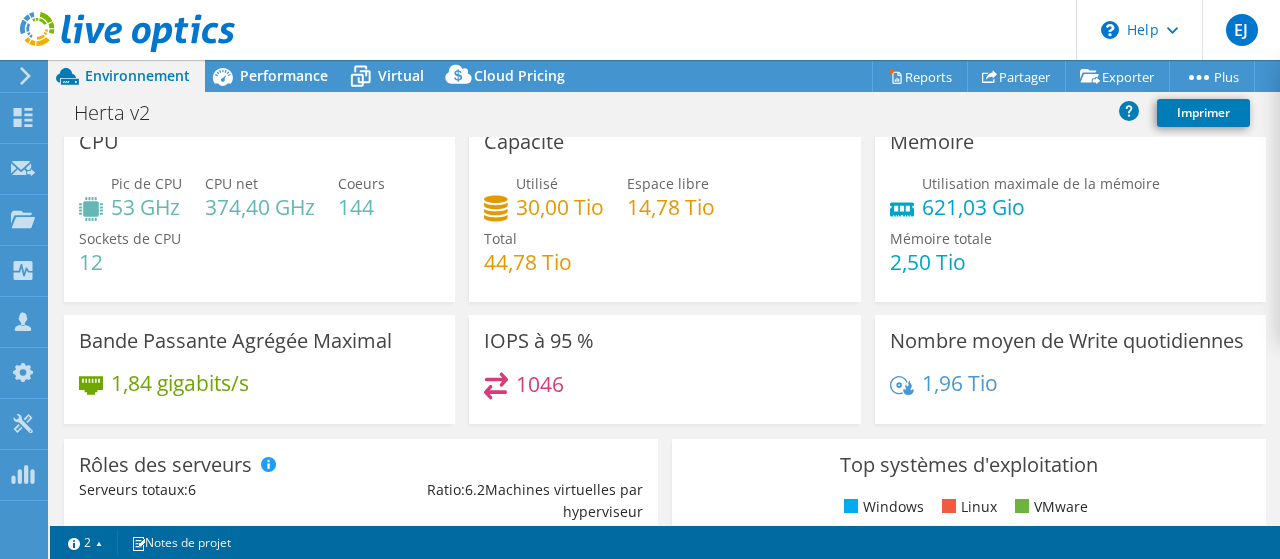 scroll, scrollTop: 0, scrollLeft: 0, axis: both 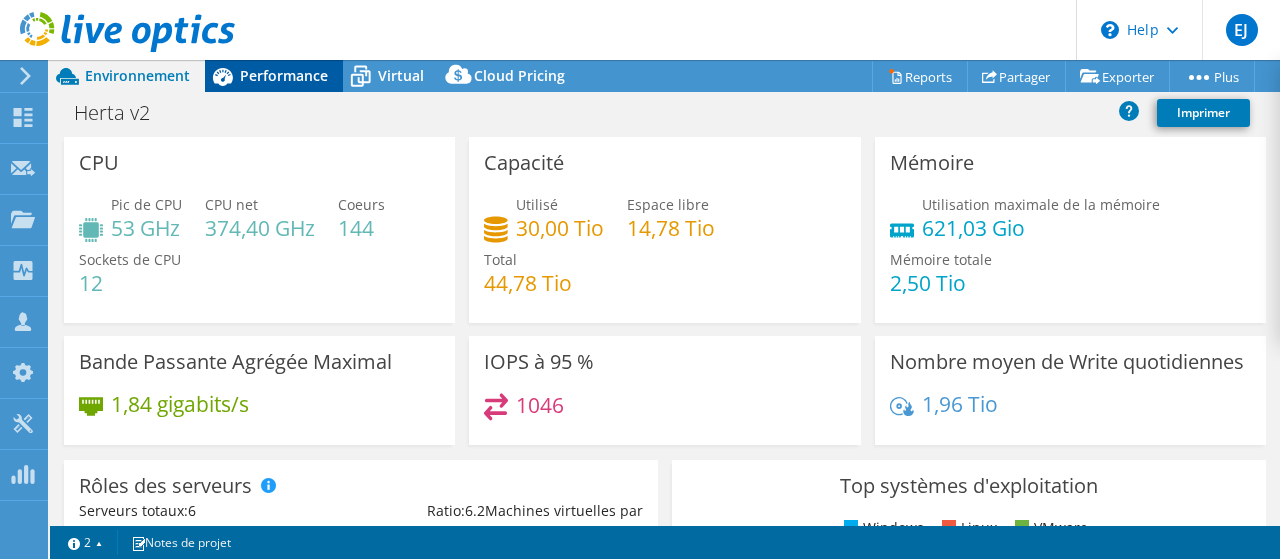 click on "Performance" at bounding box center [284, 75] 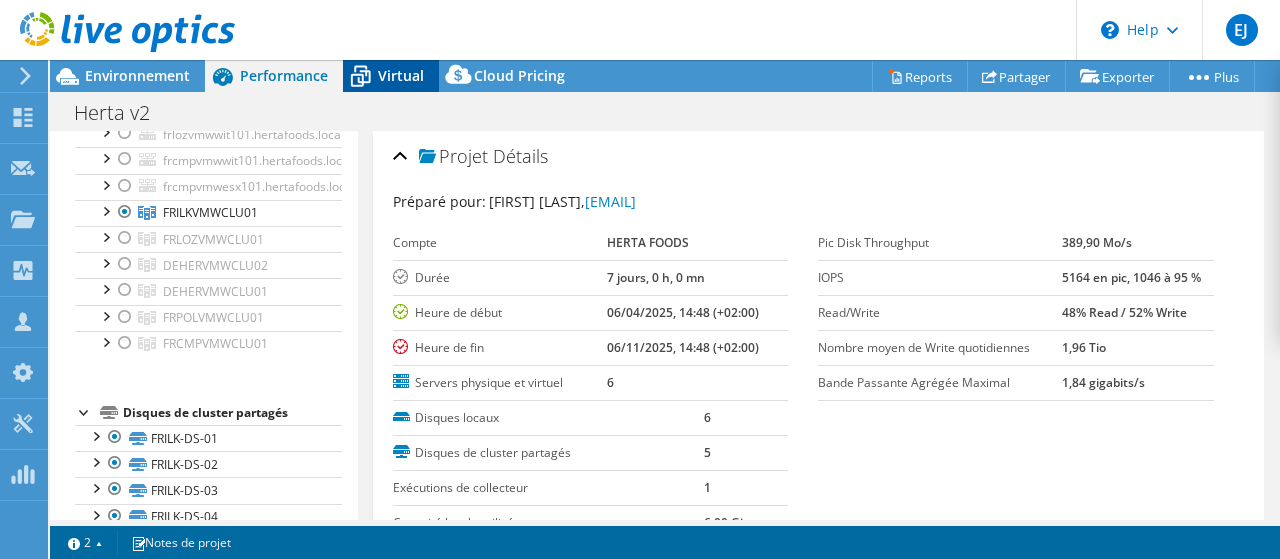 click on "Virtual" at bounding box center (401, 75) 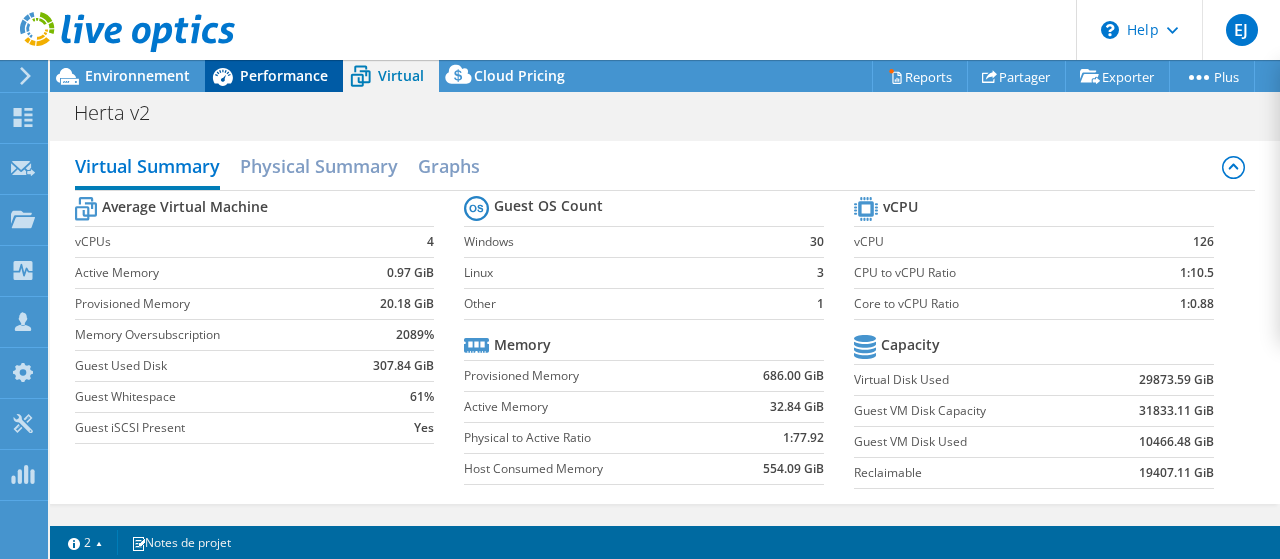 click on "Performance" at bounding box center [274, 76] 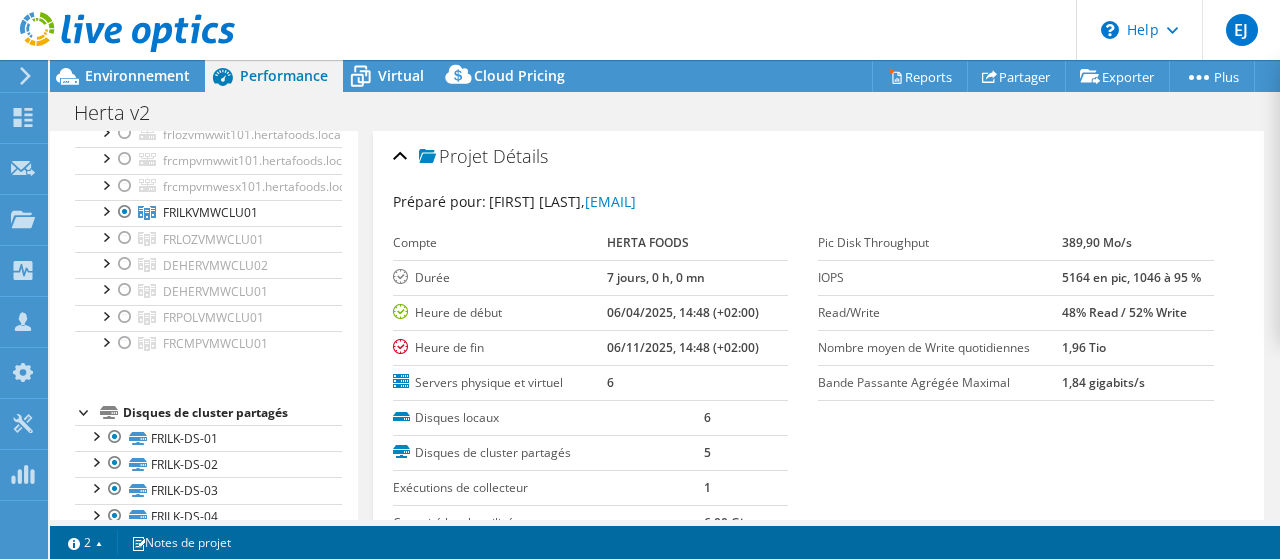 click at bounding box center (117, 33) 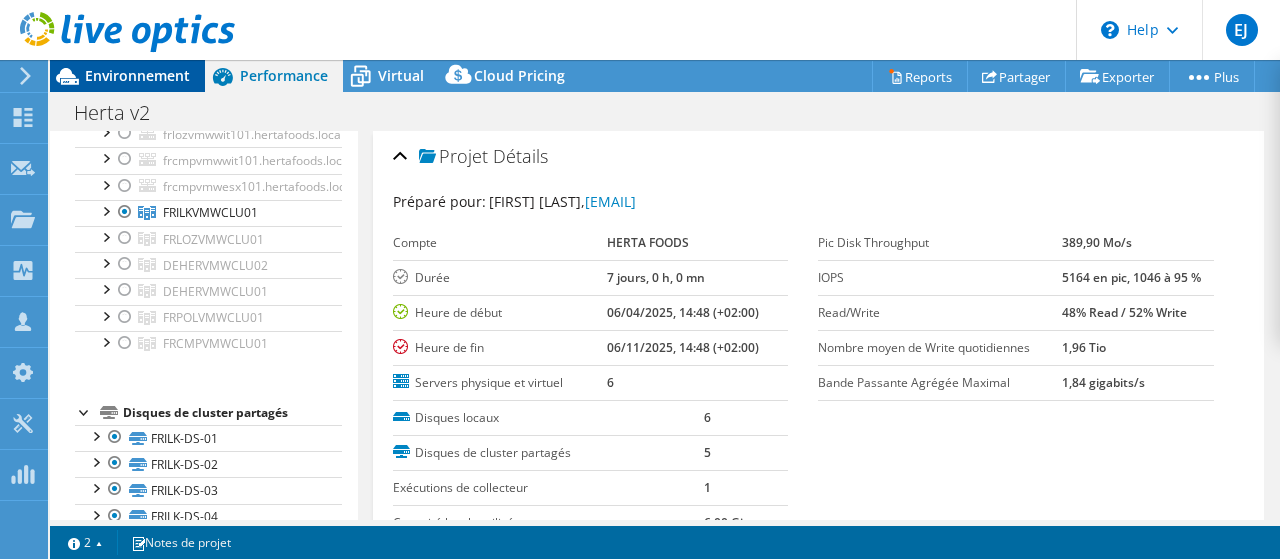 click on "Environnement" at bounding box center [137, 75] 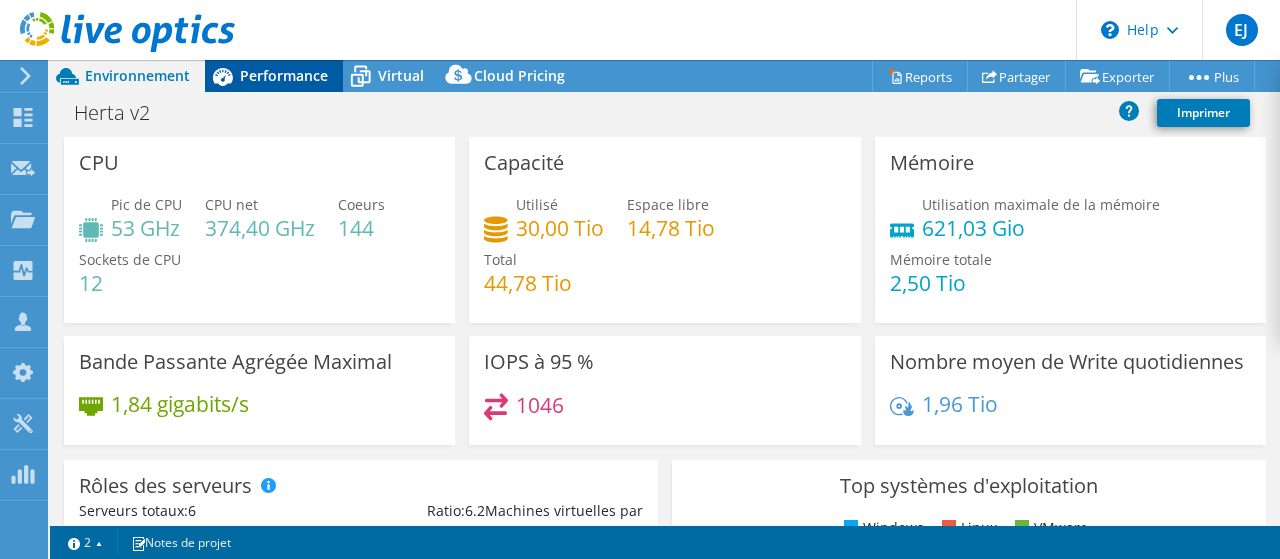 click on "Performance" at bounding box center [284, 75] 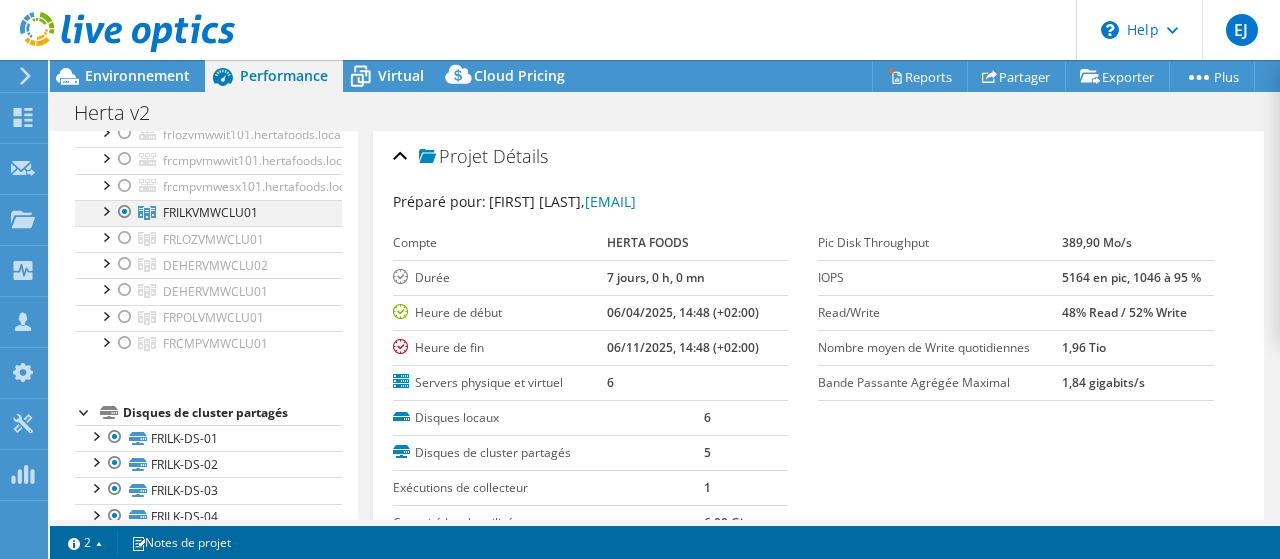 click at bounding box center (125, 212) 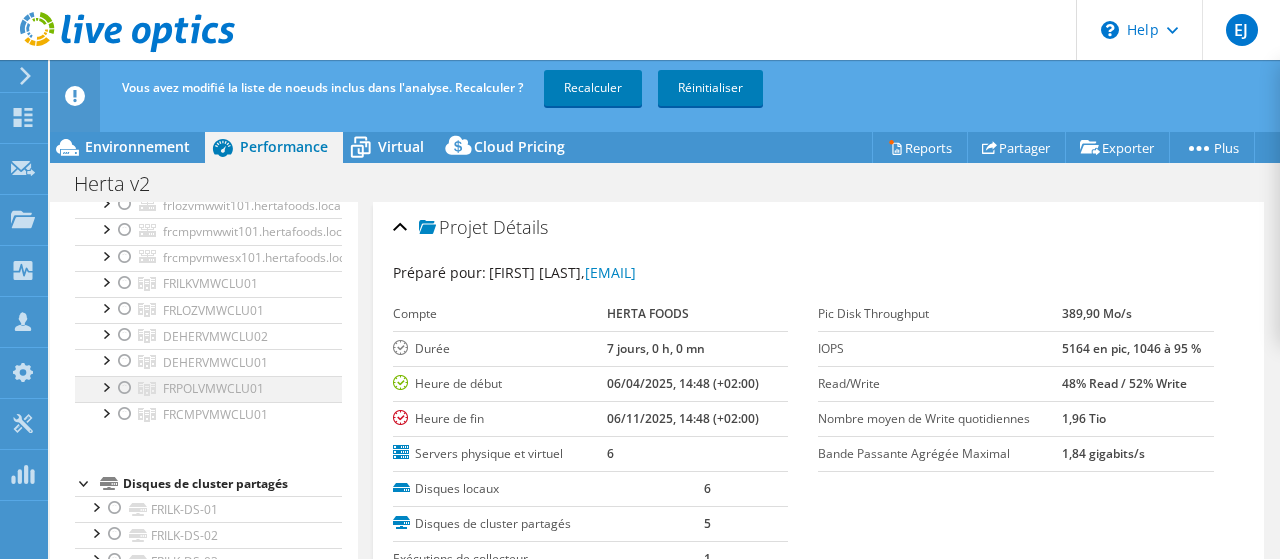 click at bounding box center [125, 388] 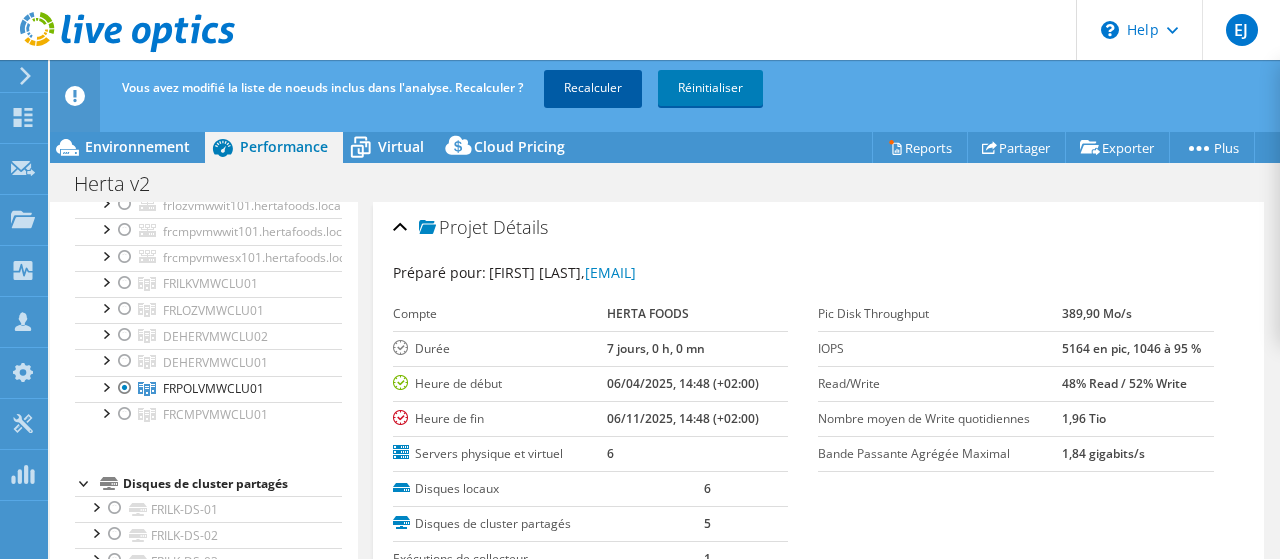 click on "Recalculer" at bounding box center [593, 88] 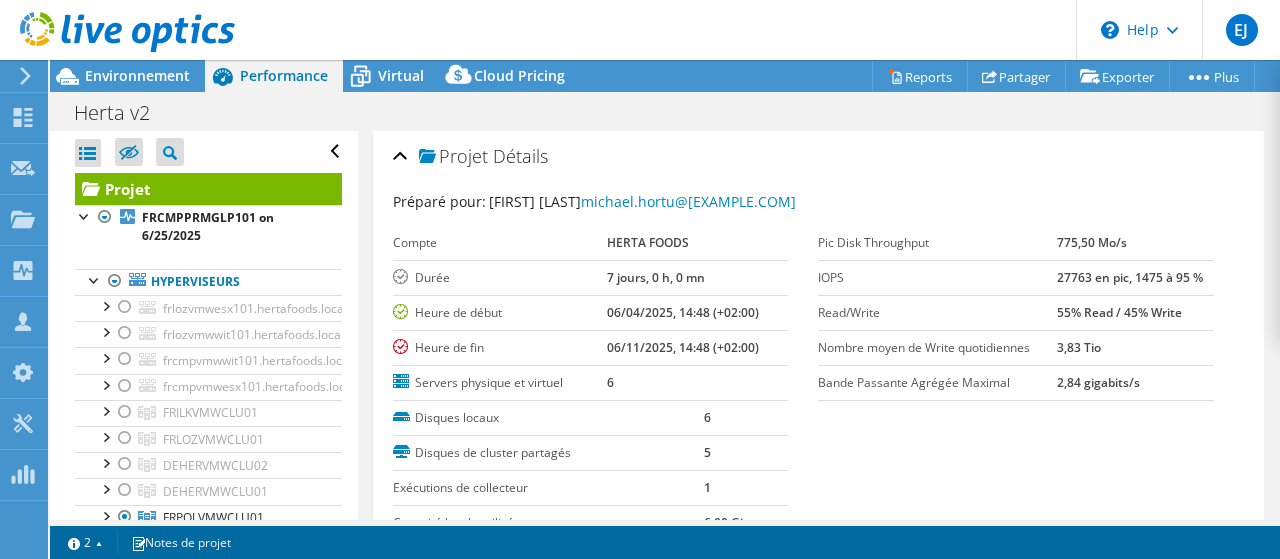 select on "USD" 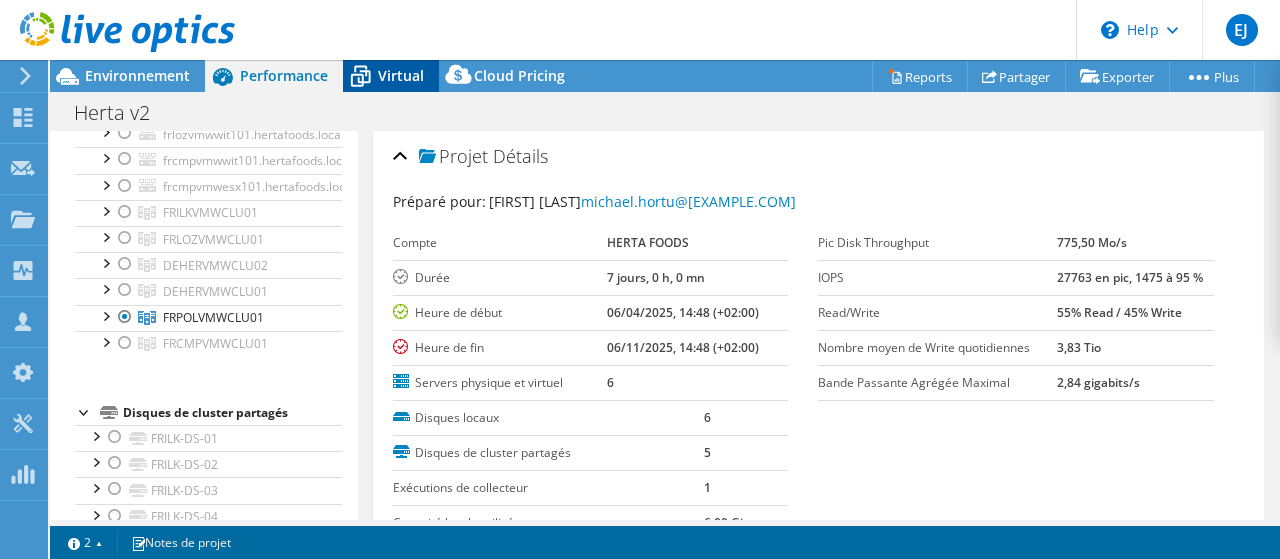 click on "Virtual" at bounding box center [401, 75] 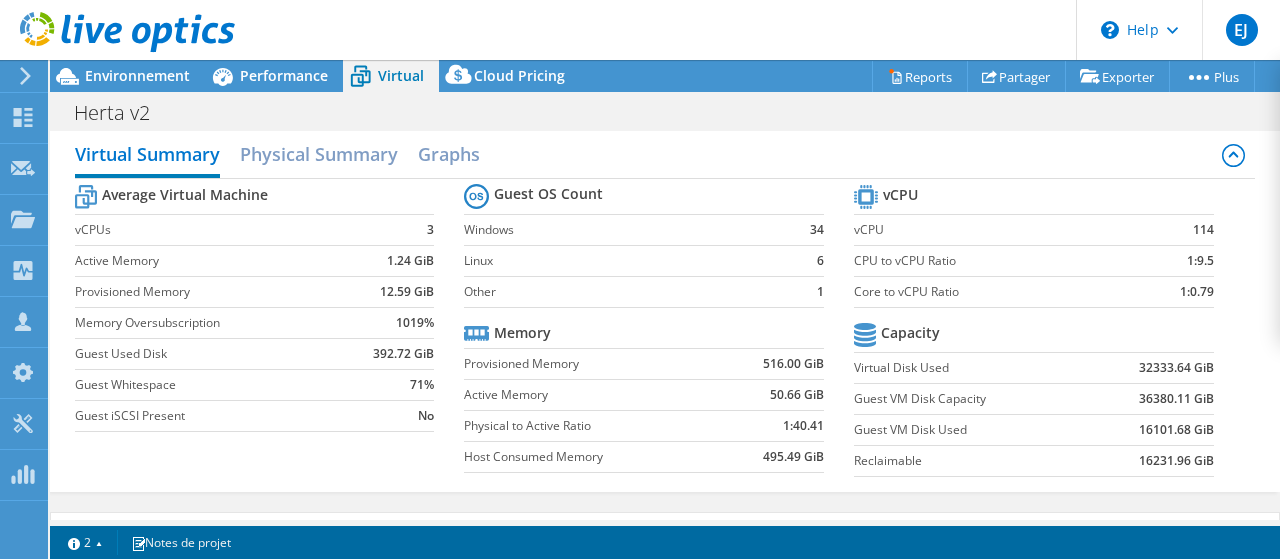 scroll, scrollTop: 0, scrollLeft: 0, axis: both 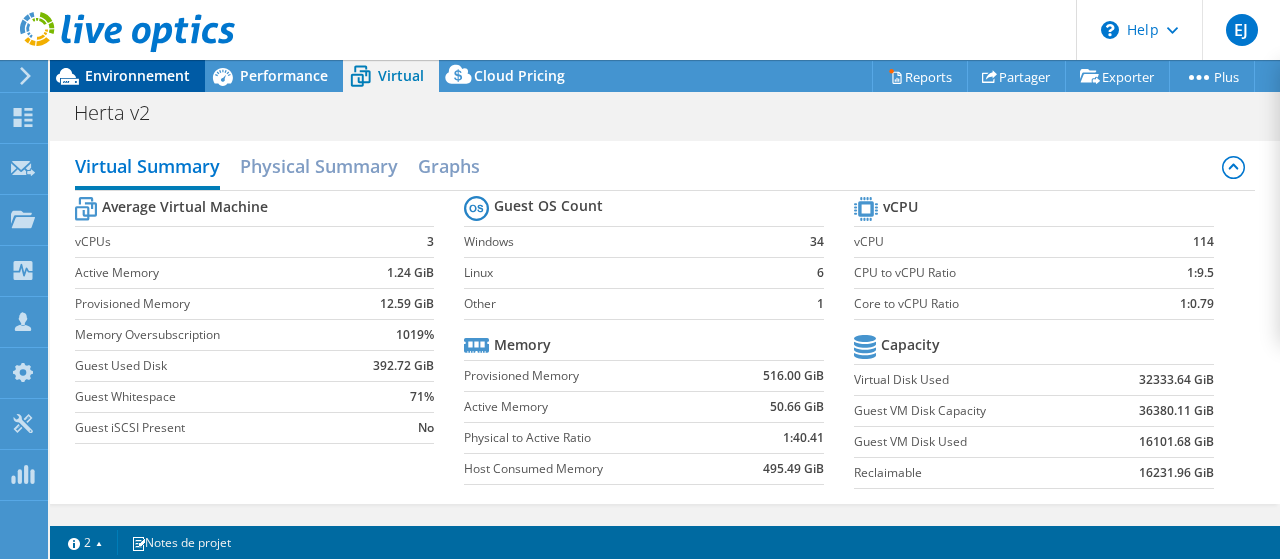 click on "Environnement" at bounding box center (137, 75) 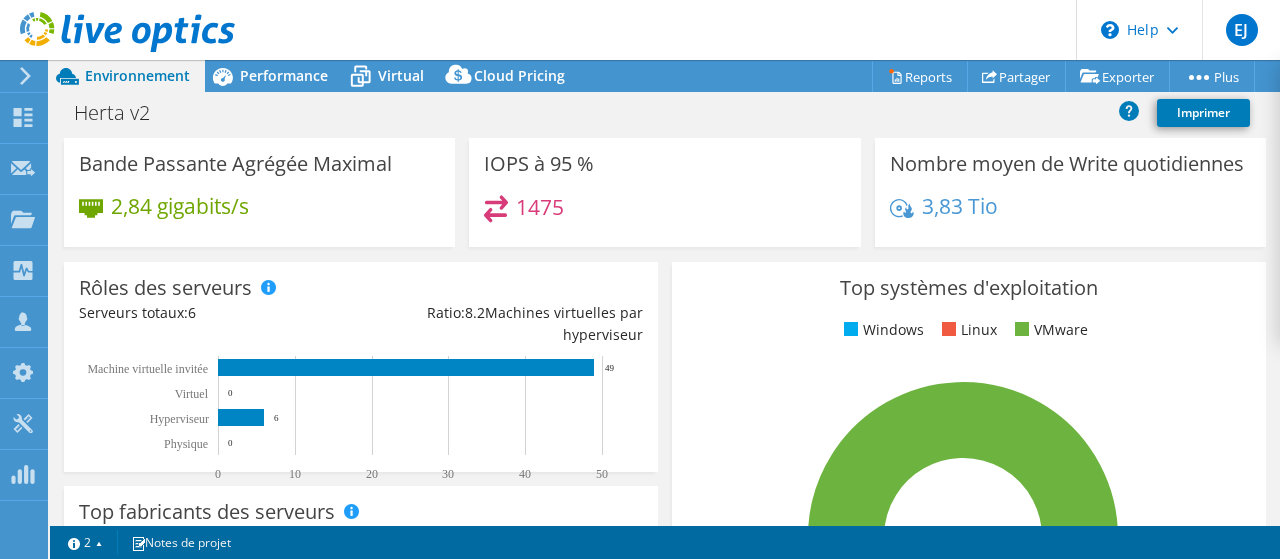 scroll, scrollTop: 300, scrollLeft: 0, axis: vertical 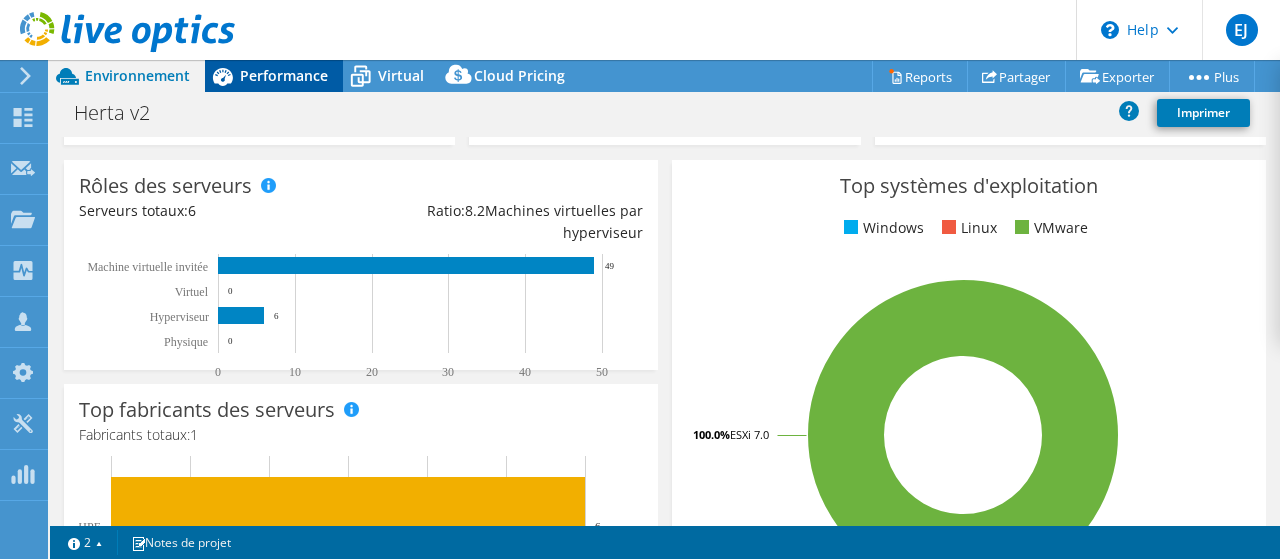 click on "Performance" at bounding box center (284, 75) 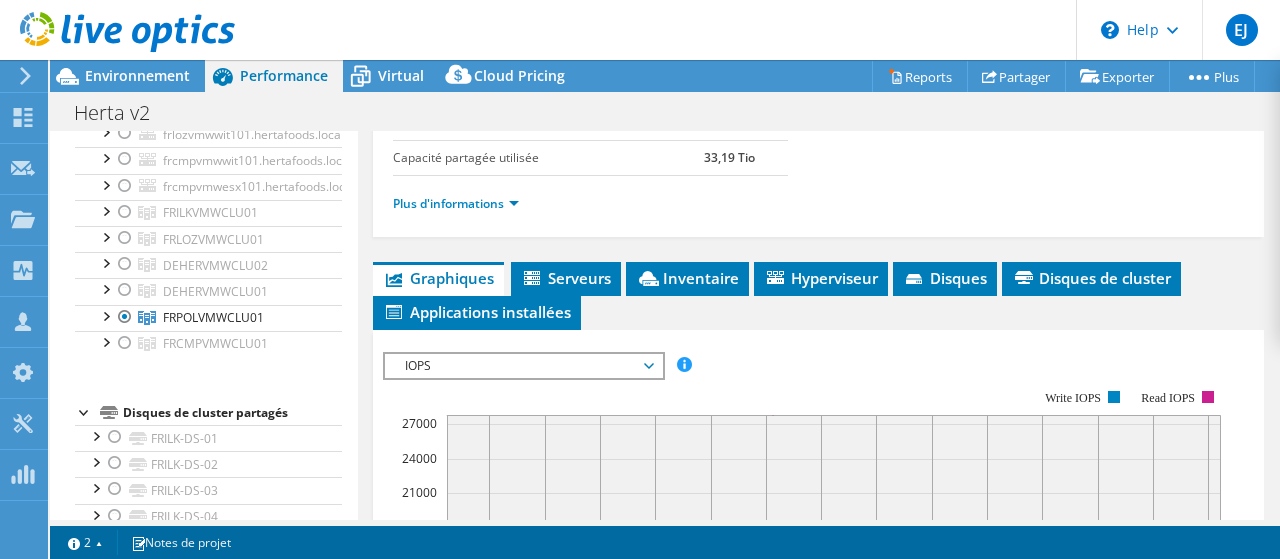 scroll, scrollTop: 0, scrollLeft: 0, axis: both 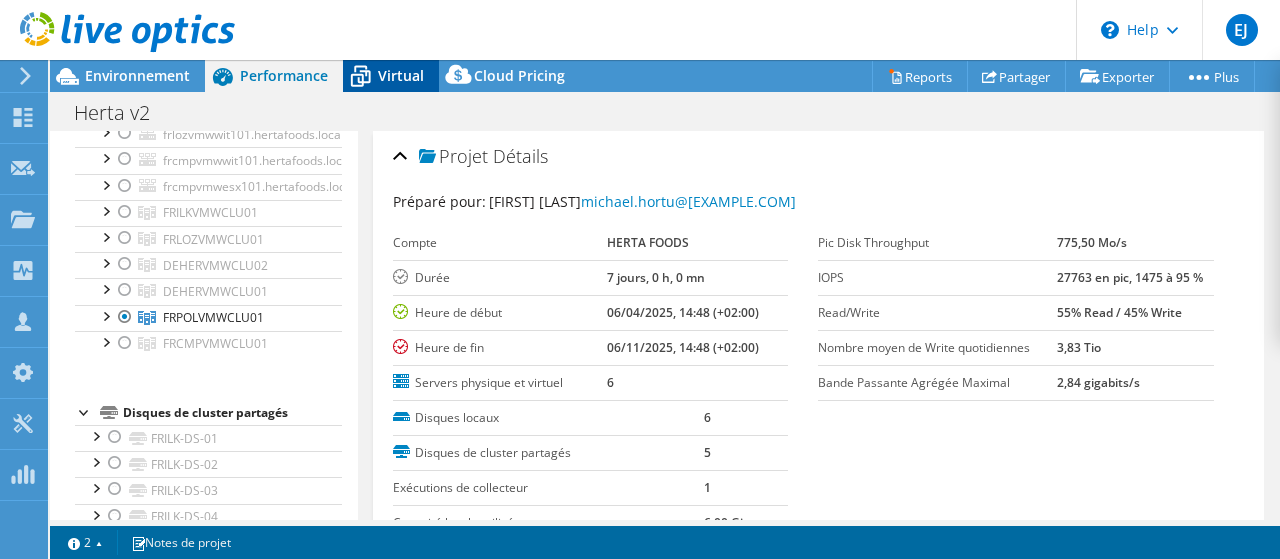 click on "Virtual" at bounding box center [401, 75] 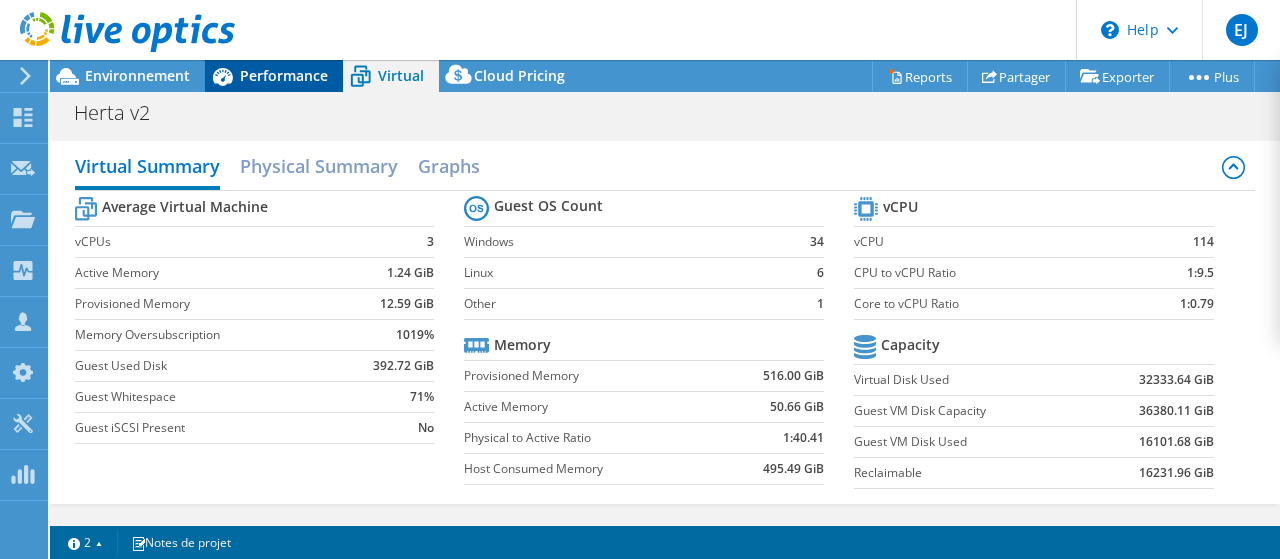 click on "Performance" at bounding box center (284, 75) 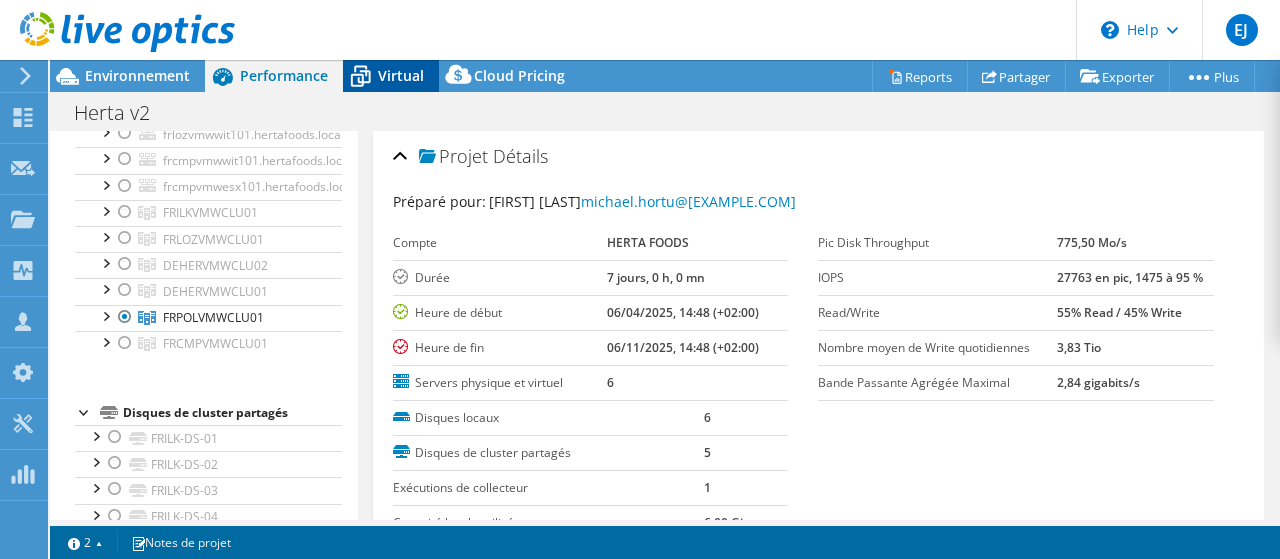 click 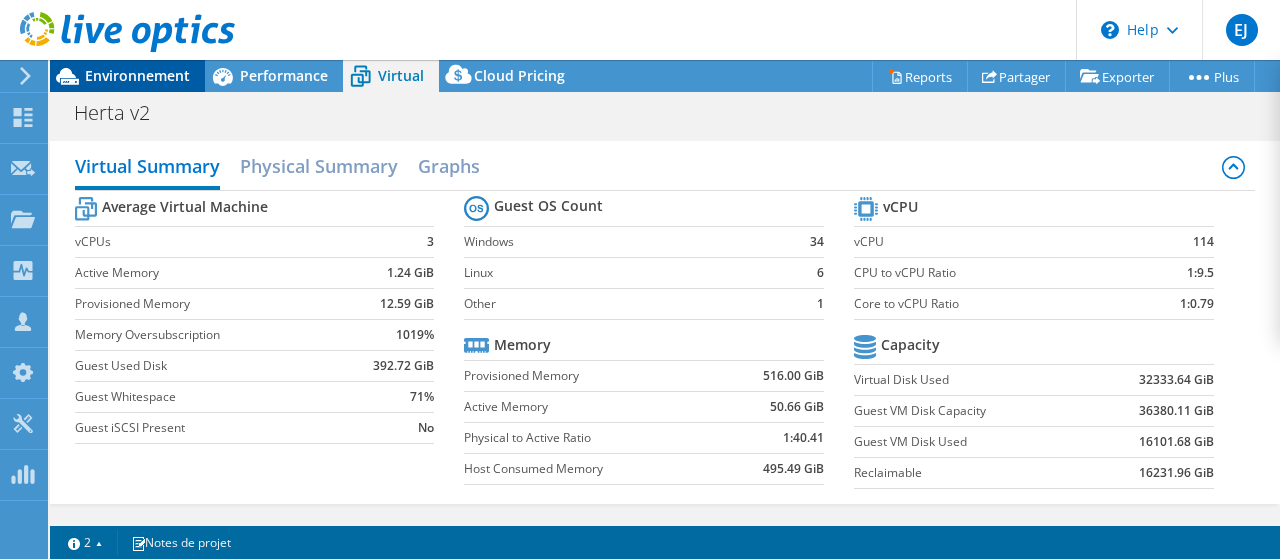click on "Environnement" at bounding box center [137, 75] 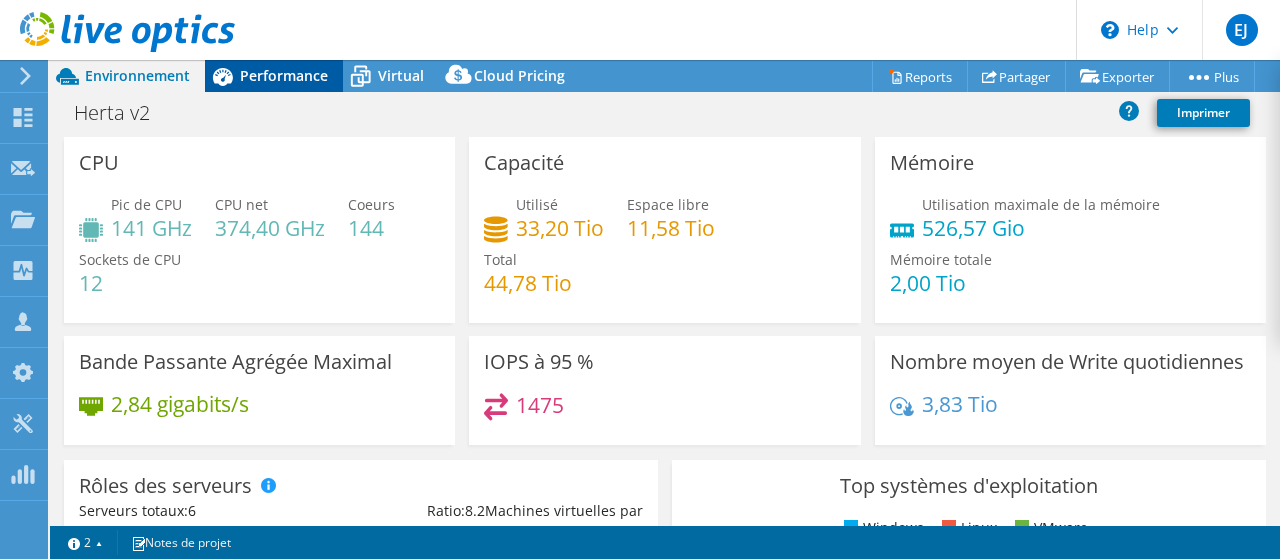 click on "Performance" at bounding box center [284, 75] 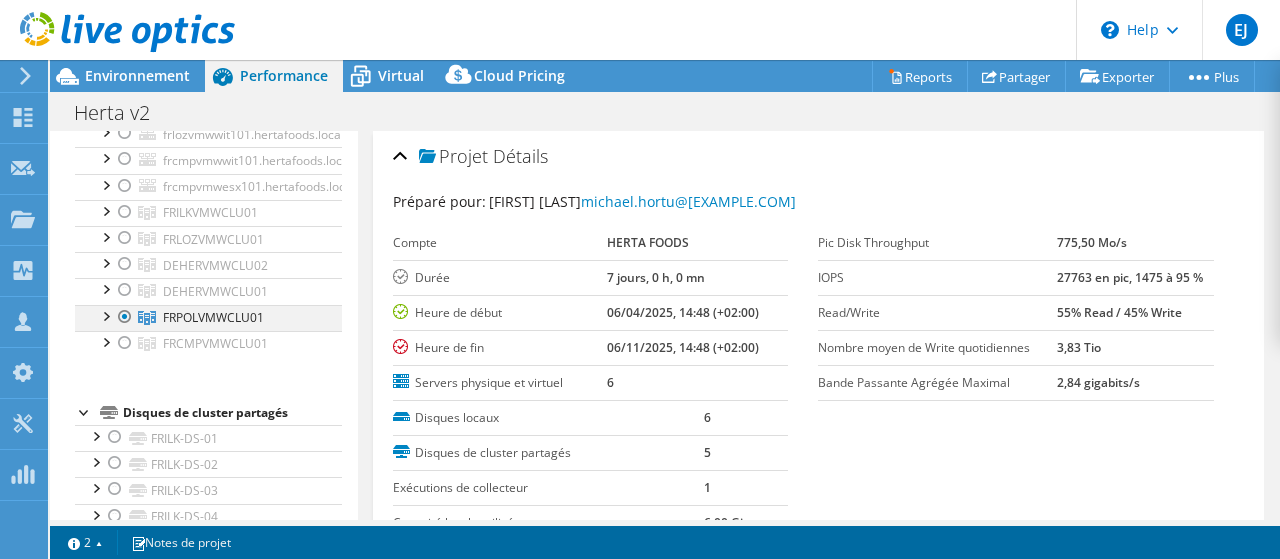 click at bounding box center (105, 315) 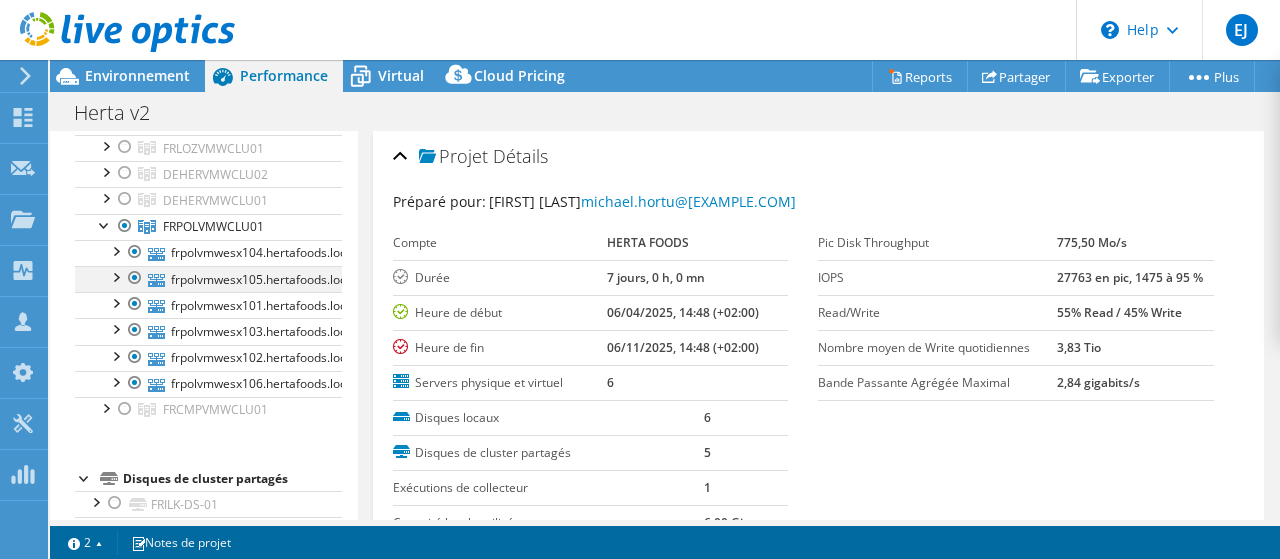 scroll, scrollTop: 300, scrollLeft: 0, axis: vertical 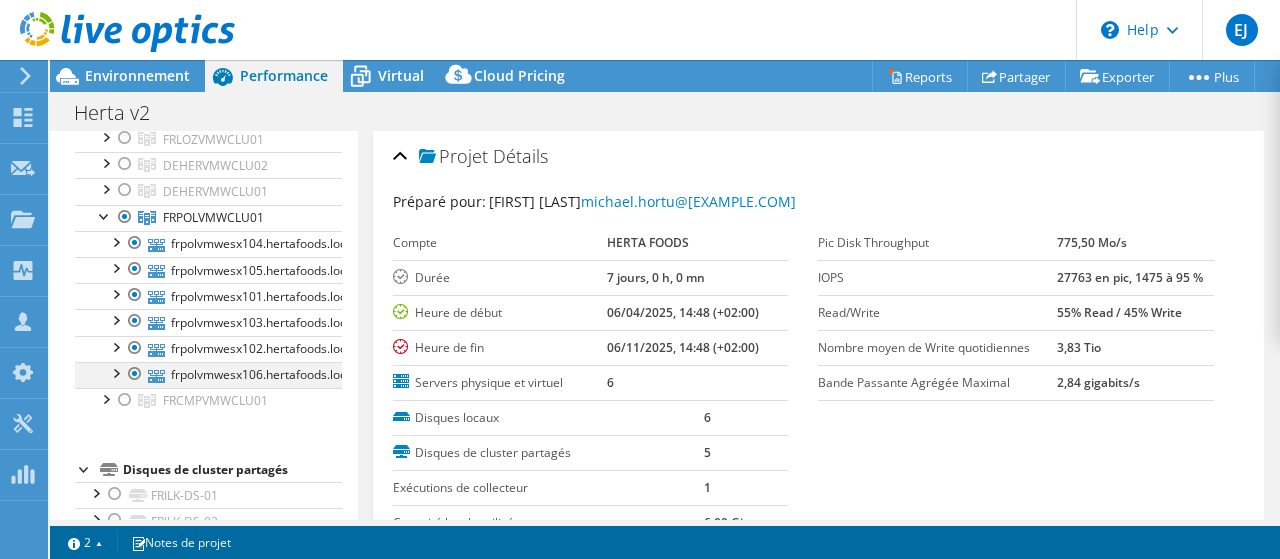 click at bounding box center (115, 372) 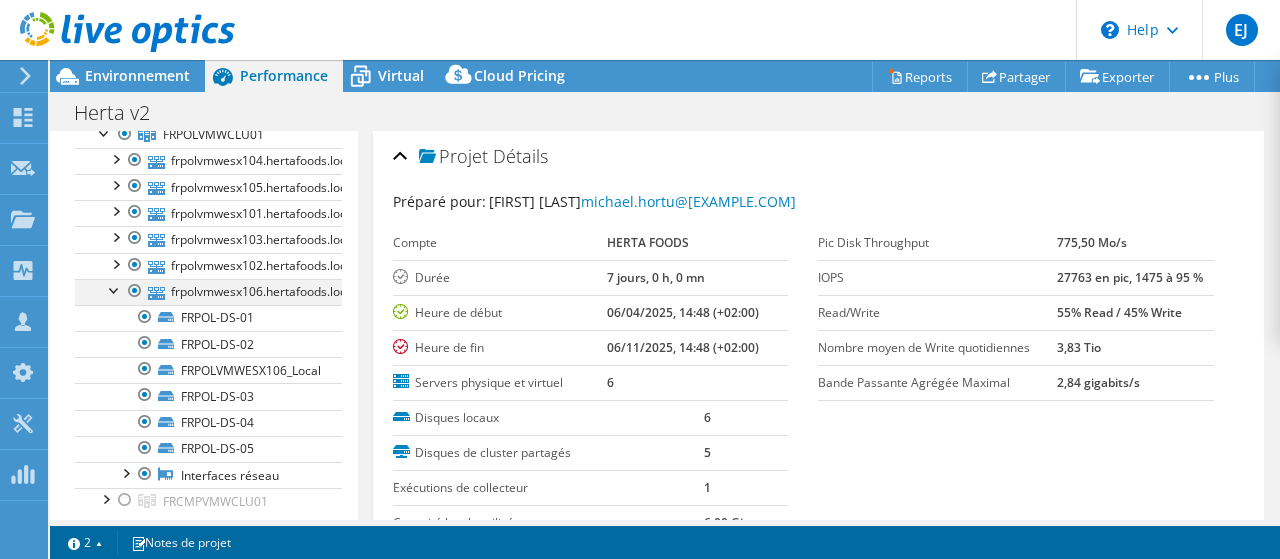 scroll, scrollTop: 400, scrollLeft: 0, axis: vertical 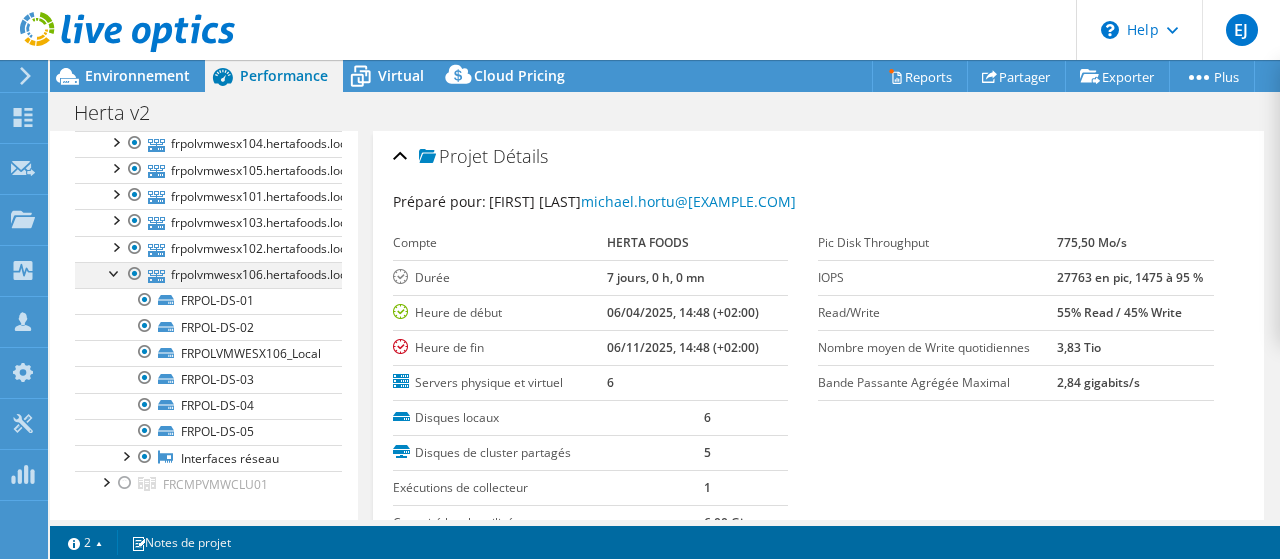 click at bounding box center [115, 272] 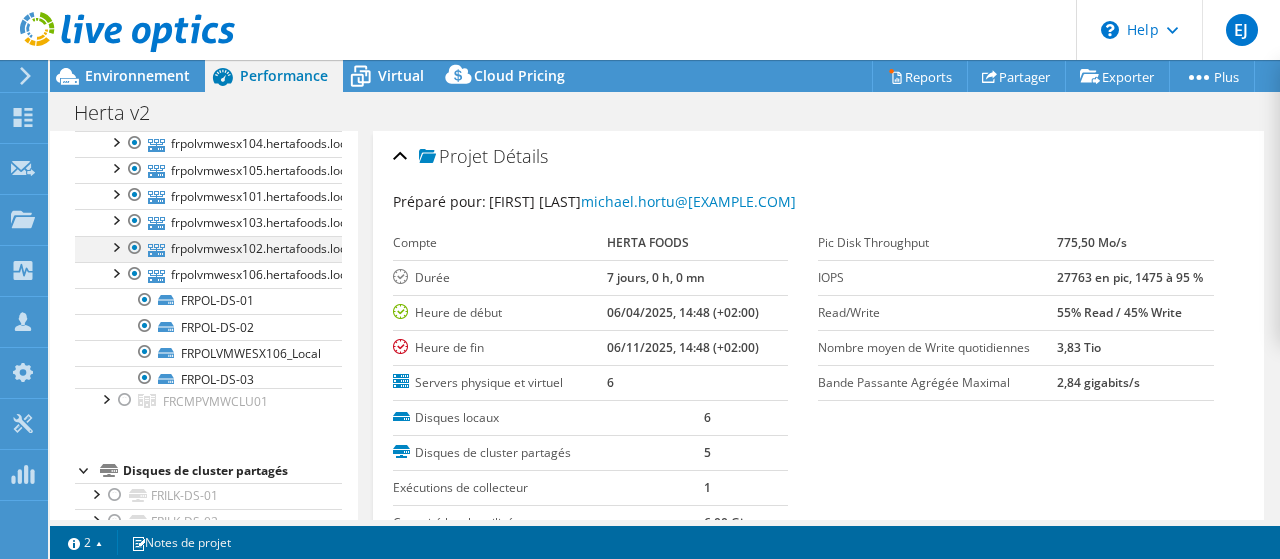 click at bounding box center [115, 246] 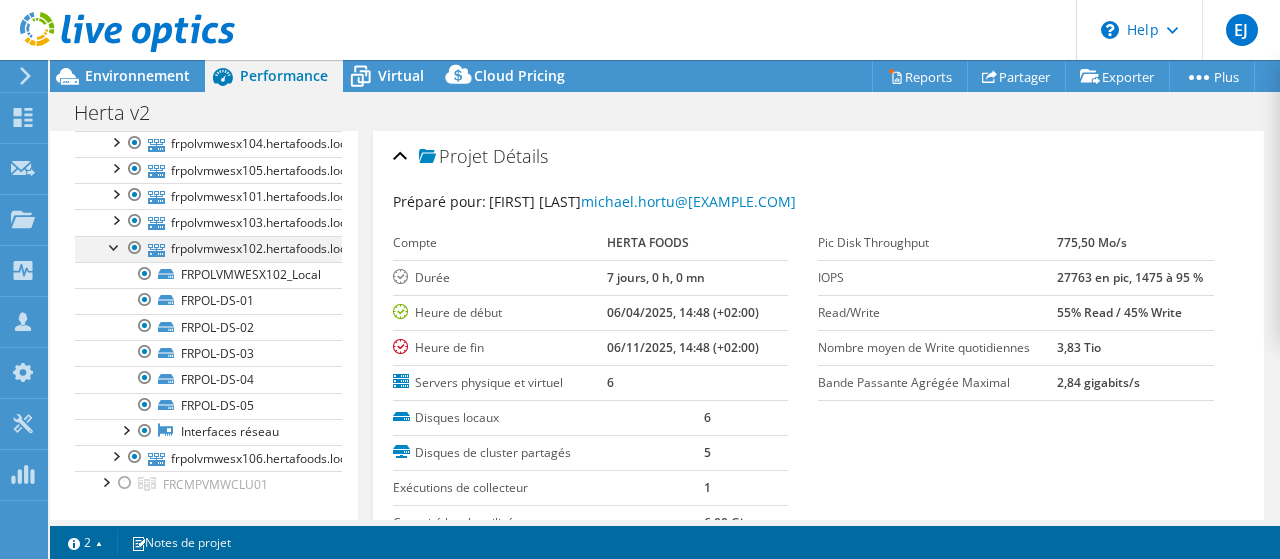 click at bounding box center (115, 246) 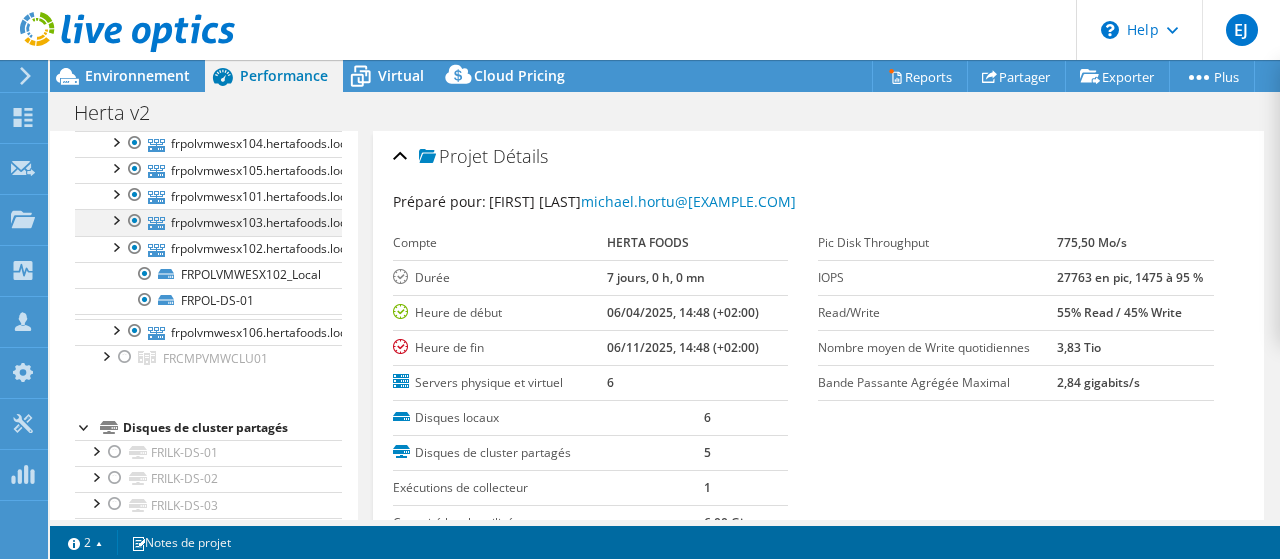 click at bounding box center (115, 219) 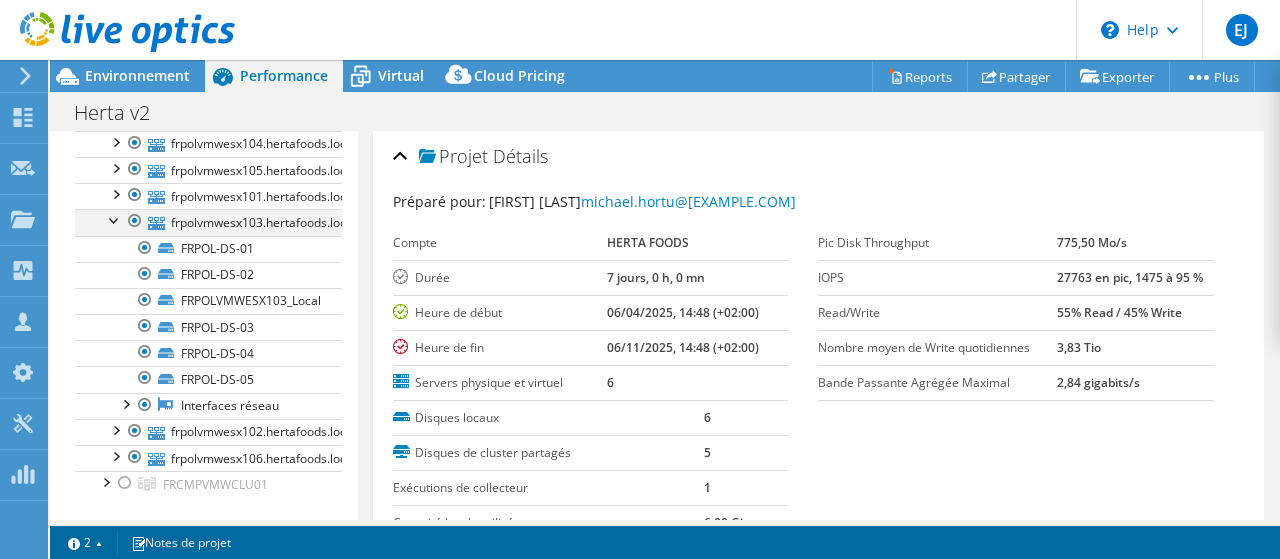 click at bounding box center [115, 219] 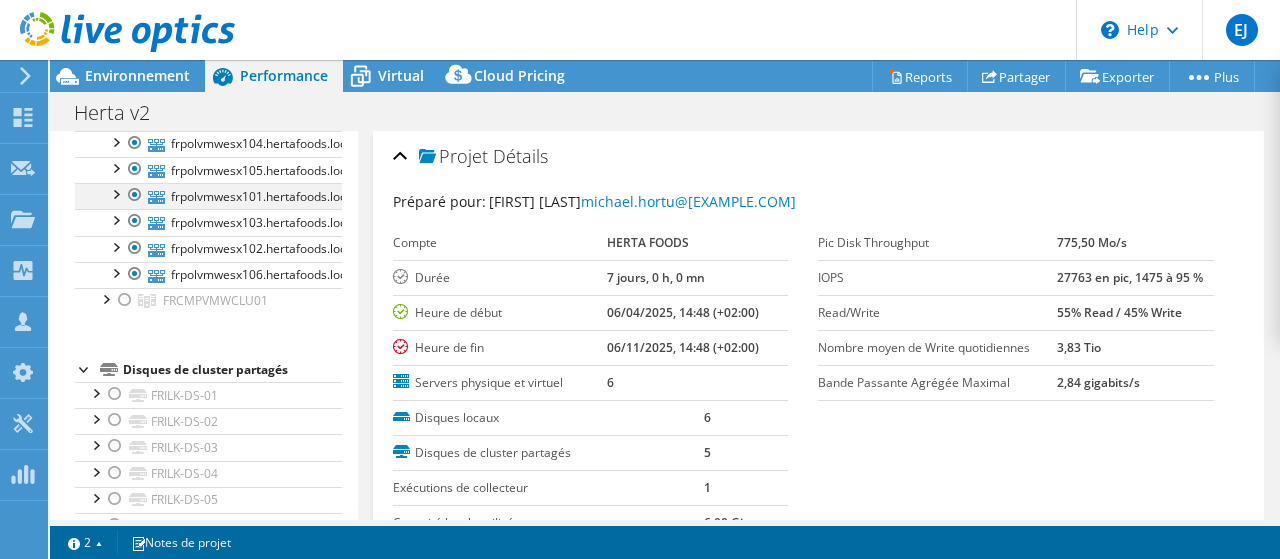 click at bounding box center [115, 193] 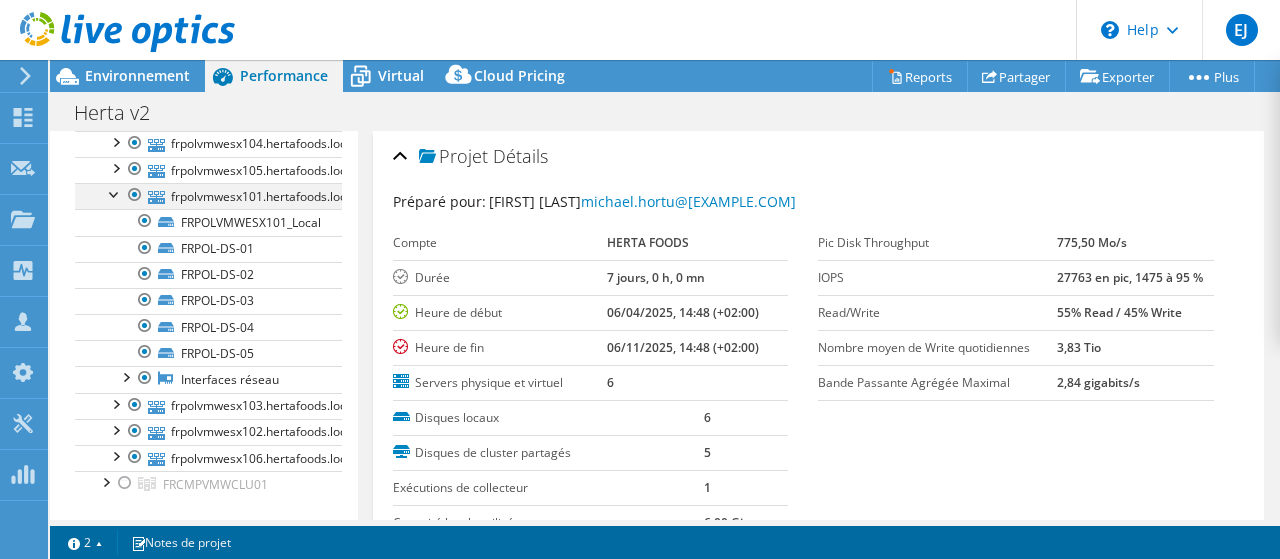 click at bounding box center [115, 193] 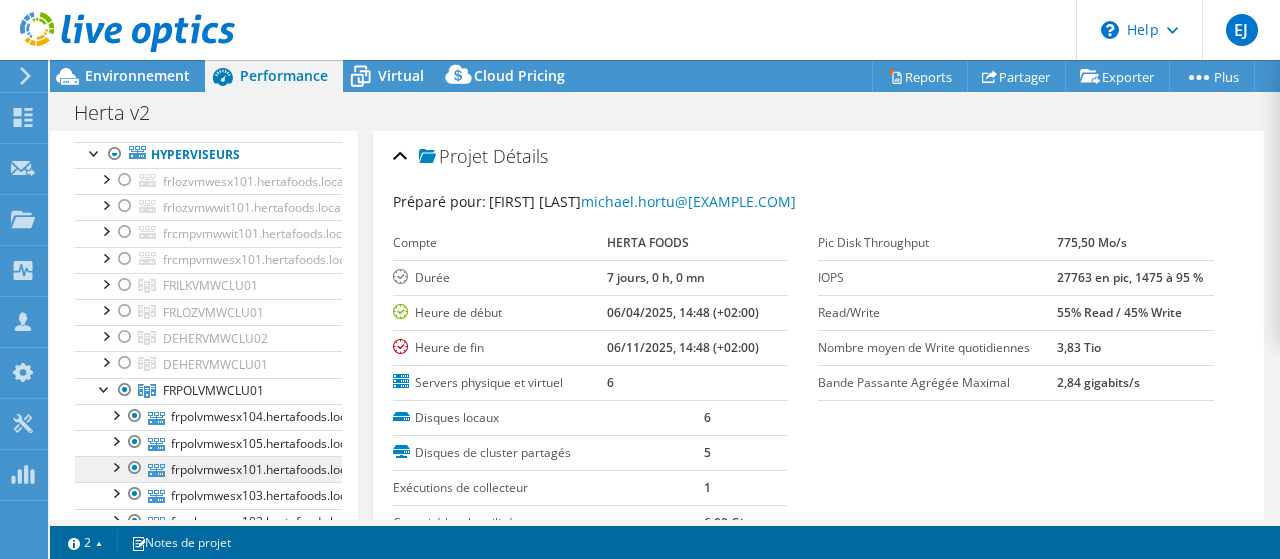 scroll, scrollTop: 100, scrollLeft: 0, axis: vertical 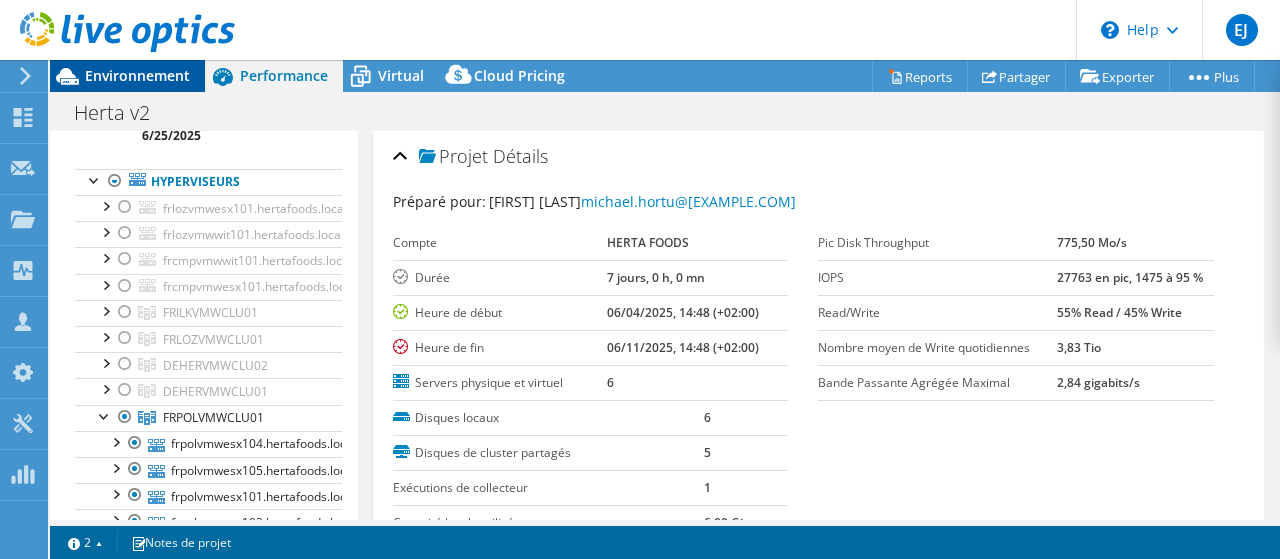 click on "Environnement" at bounding box center [137, 75] 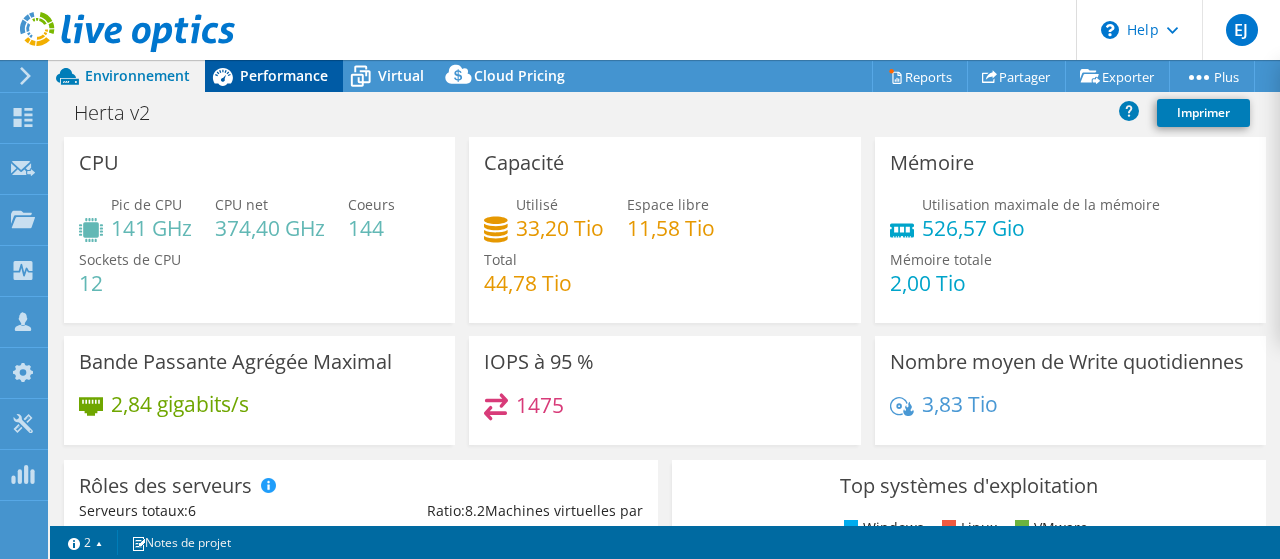 click on "Performance" at bounding box center [284, 75] 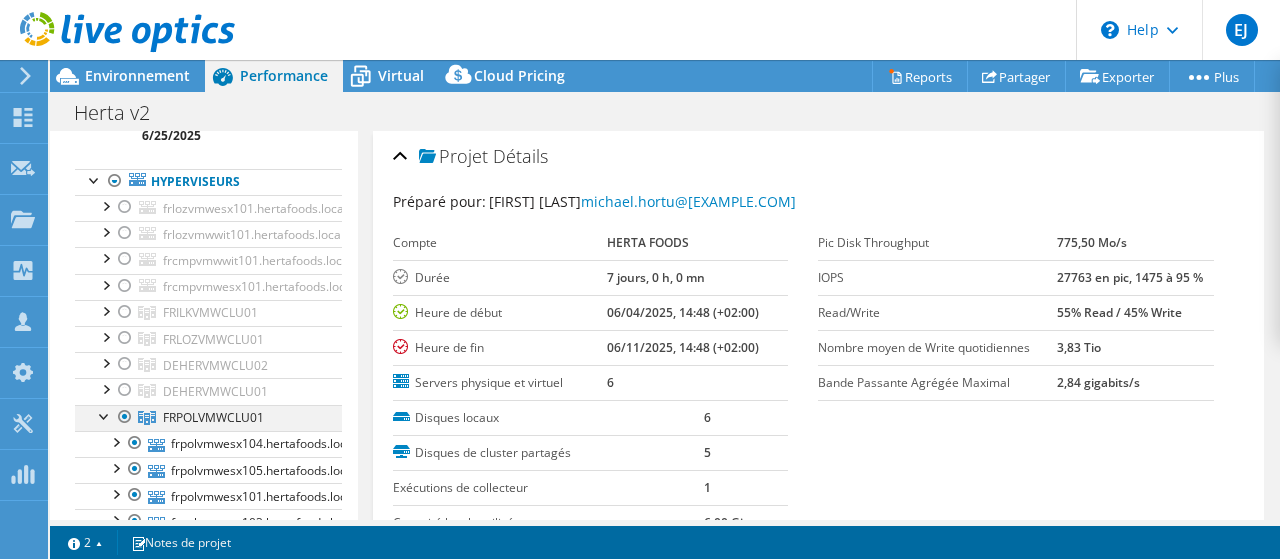 click at bounding box center (125, 417) 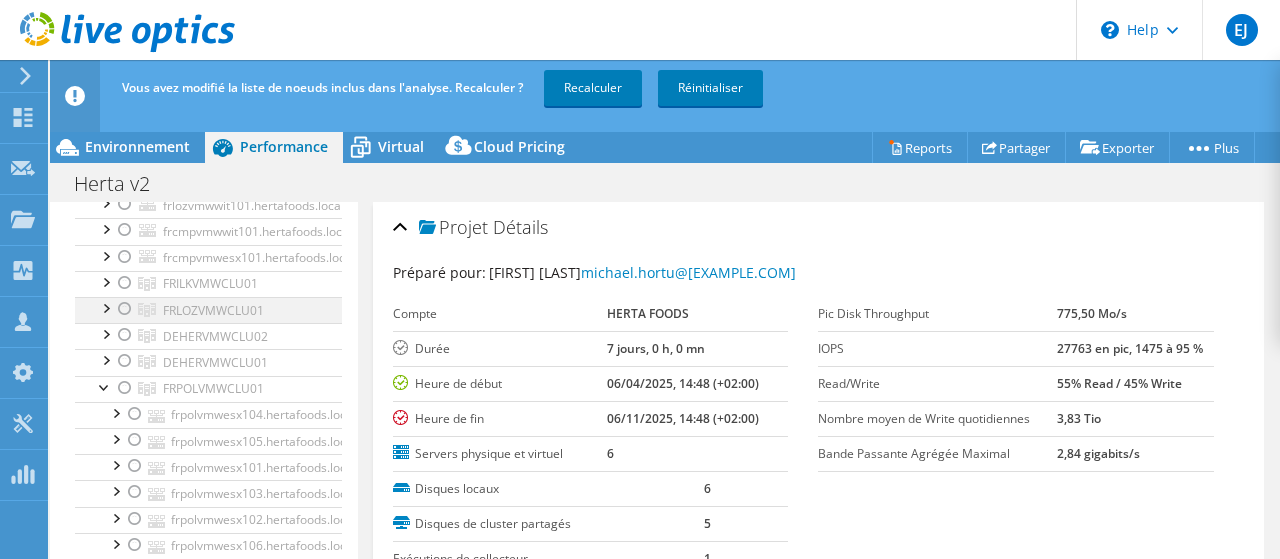 scroll, scrollTop: 300, scrollLeft: 0, axis: vertical 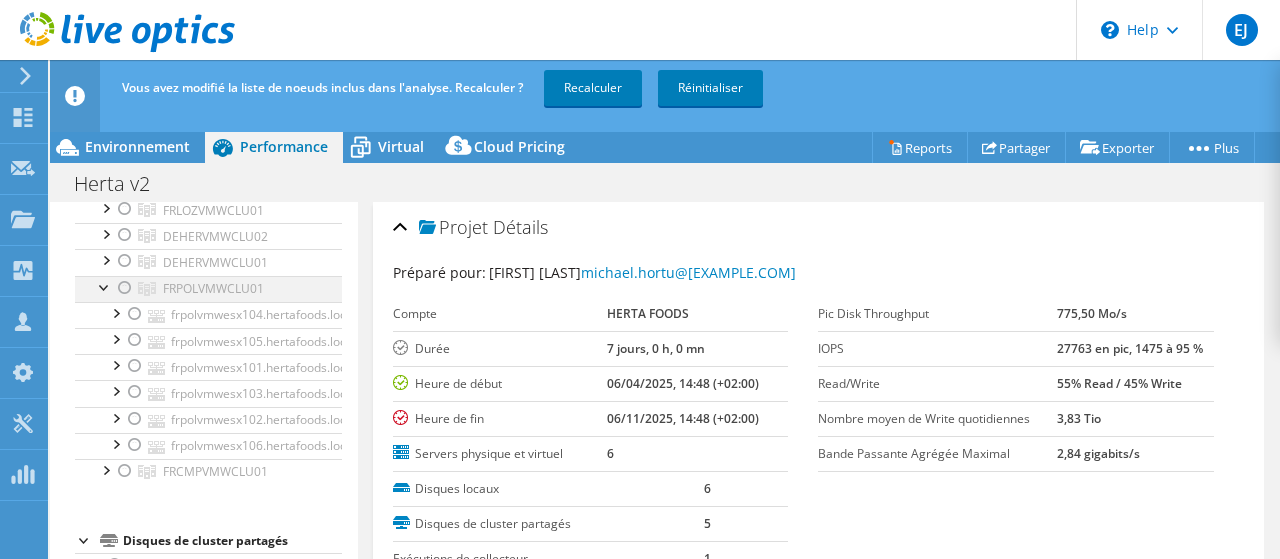 click at bounding box center (105, 286) 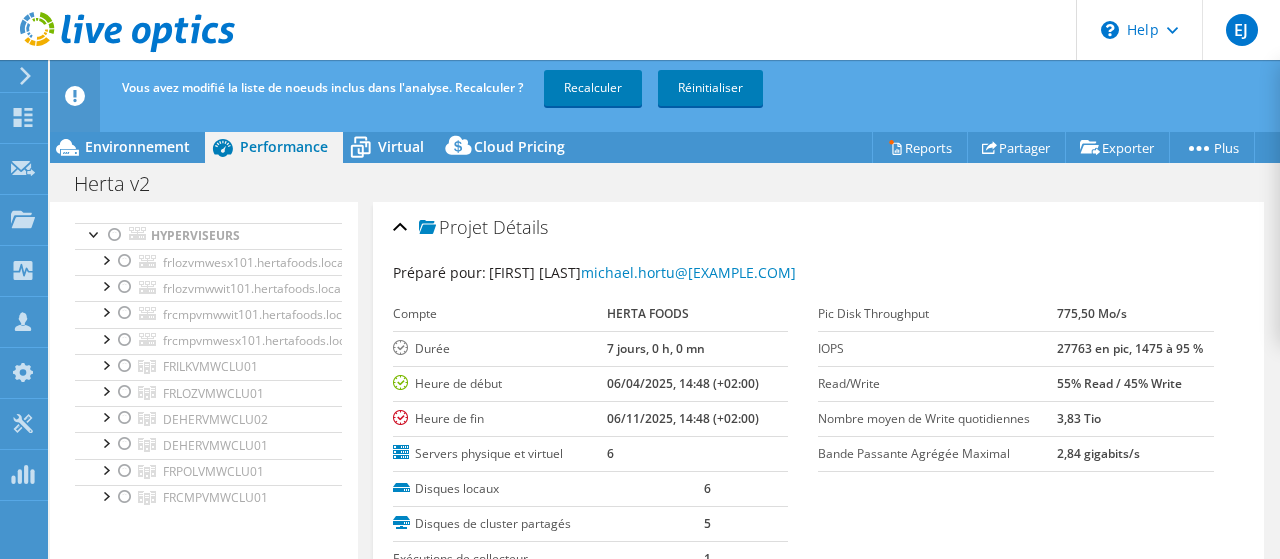 scroll, scrollTop: 100, scrollLeft: 0, axis: vertical 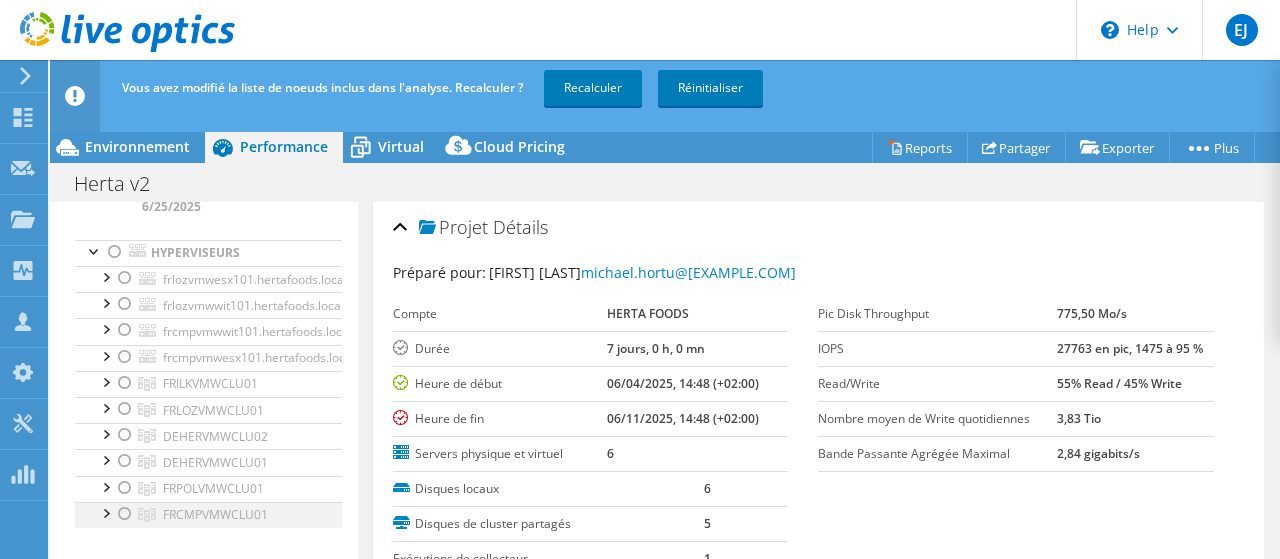 click at bounding box center (105, 512) 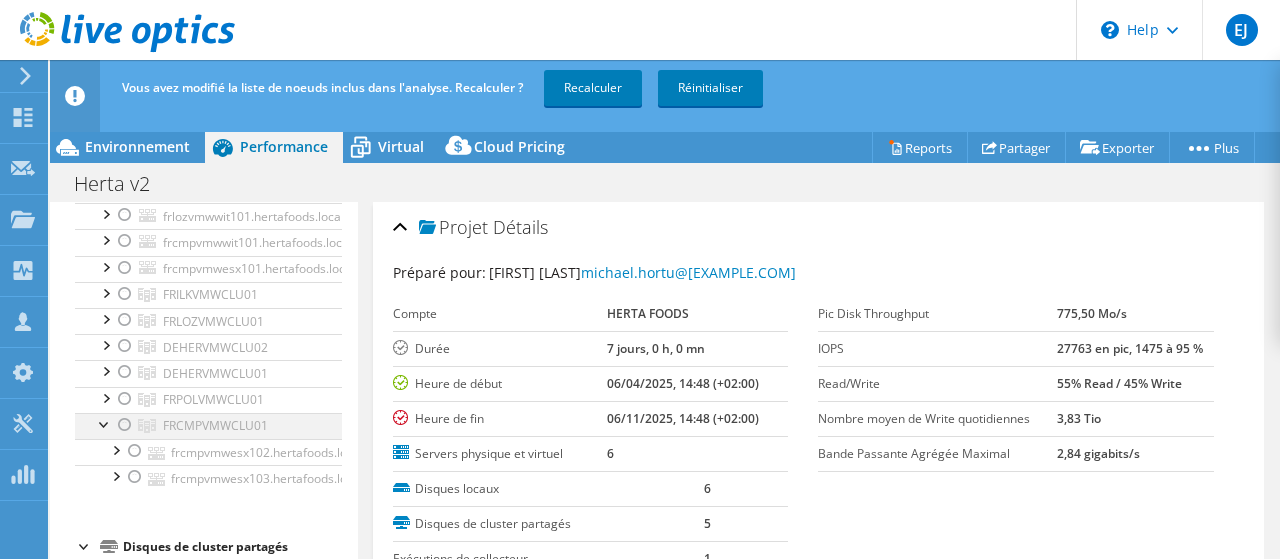scroll, scrollTop: 200, scrollLeft: 0, axis: vertical 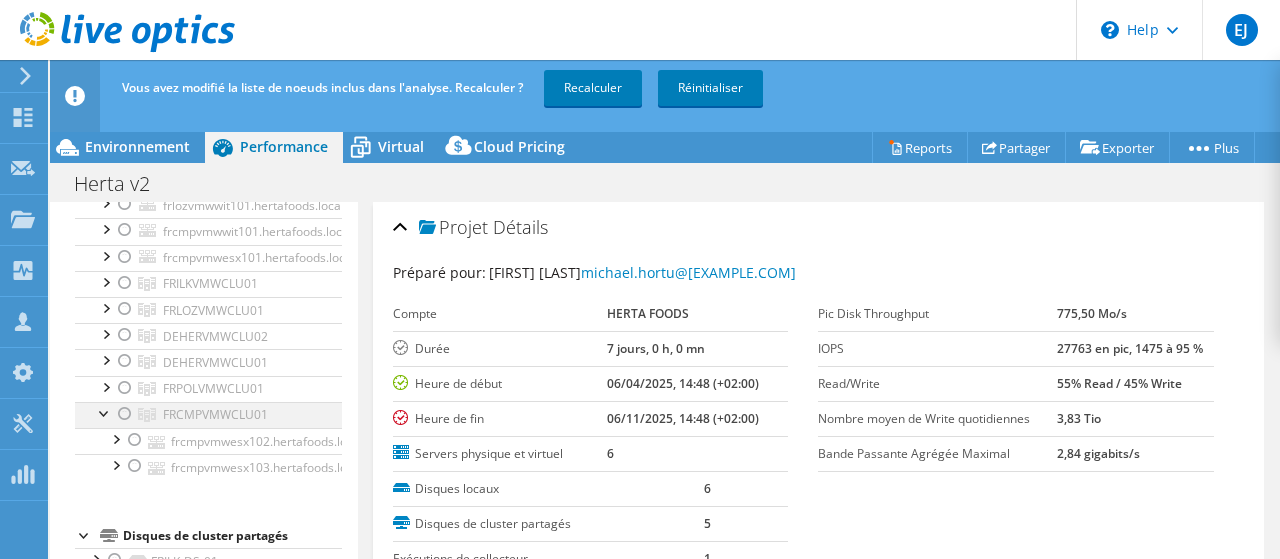 click at bounding box center (105, 412) 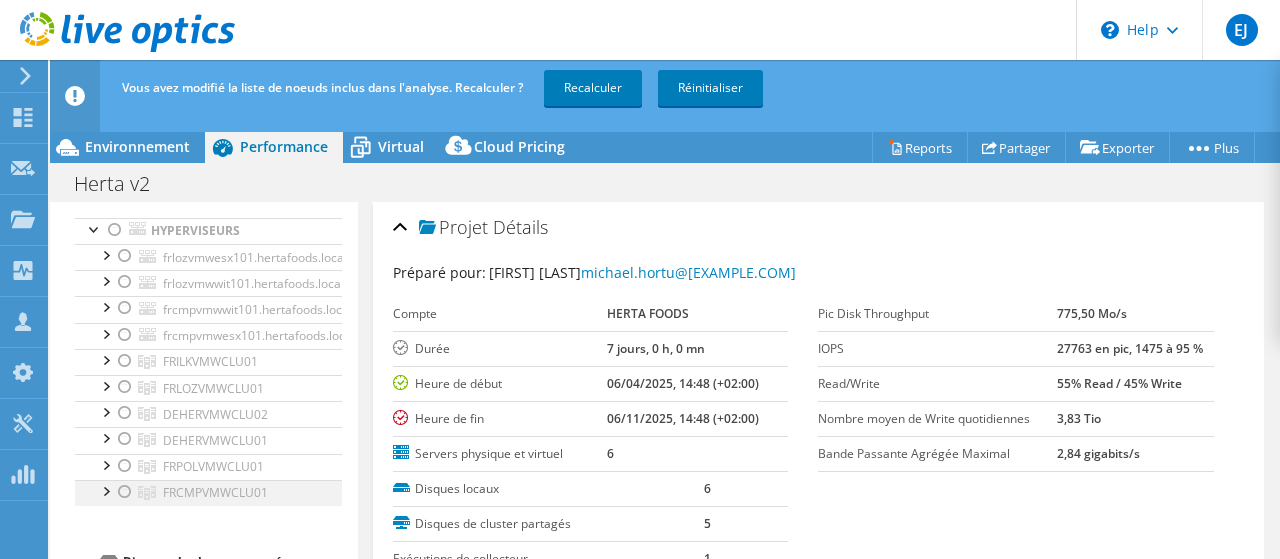scroll, scrollTop: 100, scrollLeft: 0, axis: vertical 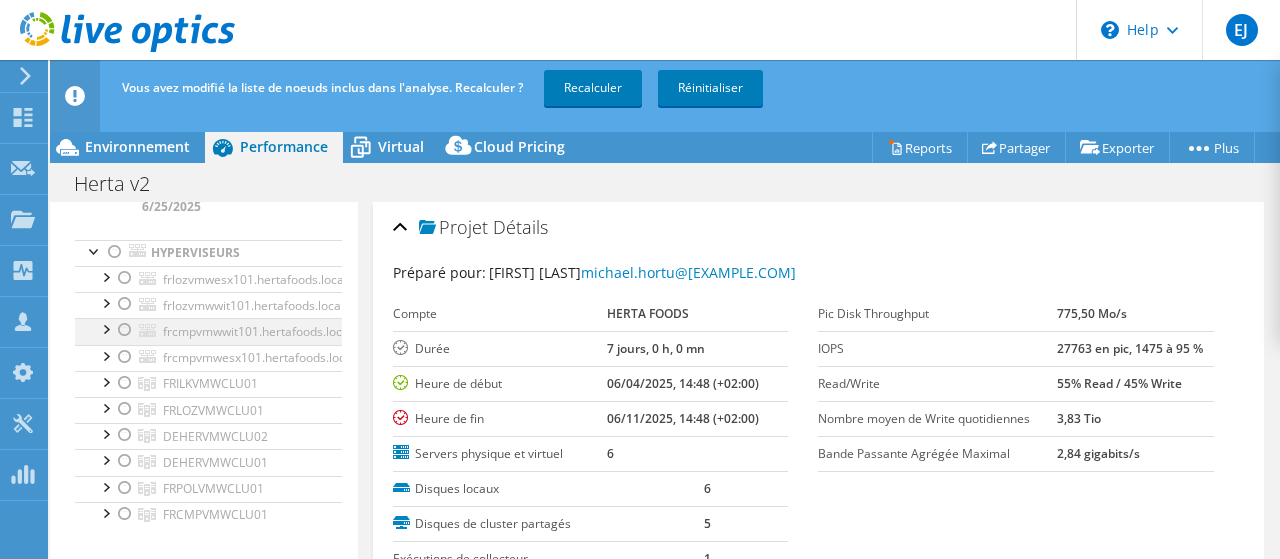 click at bounding box center [105, 328] 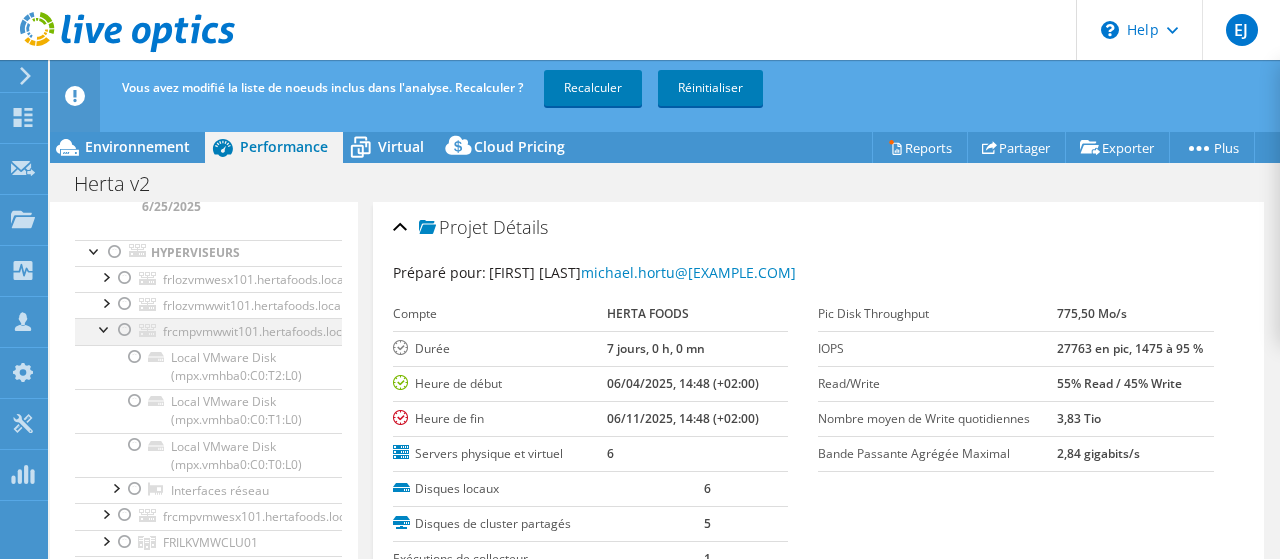 click at bounding box center [105, 328] 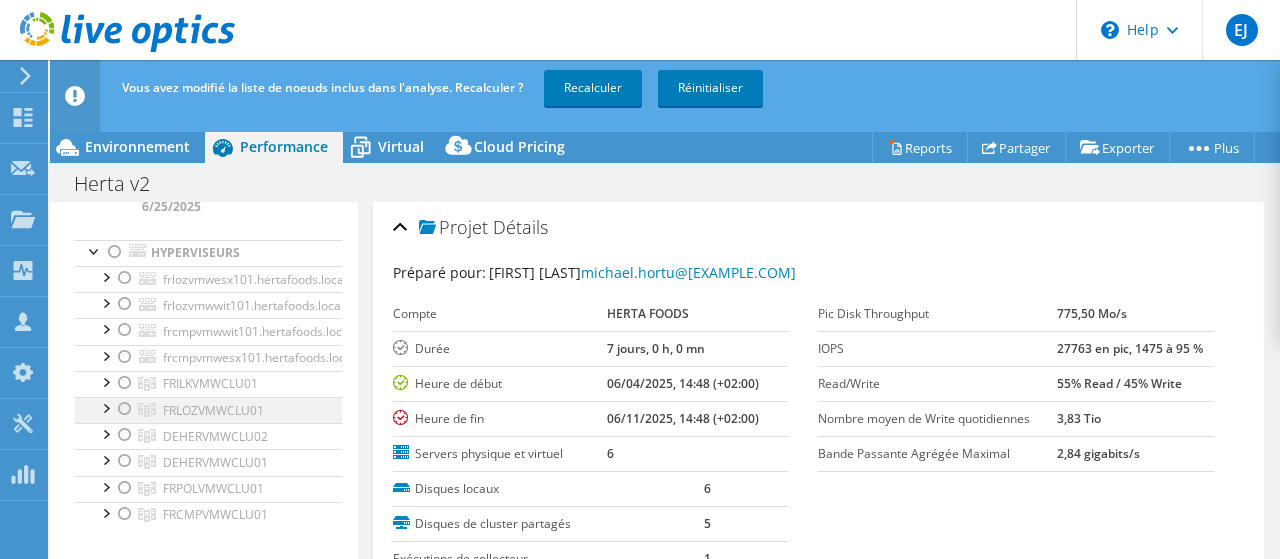 click at bounding box center (105, 407) 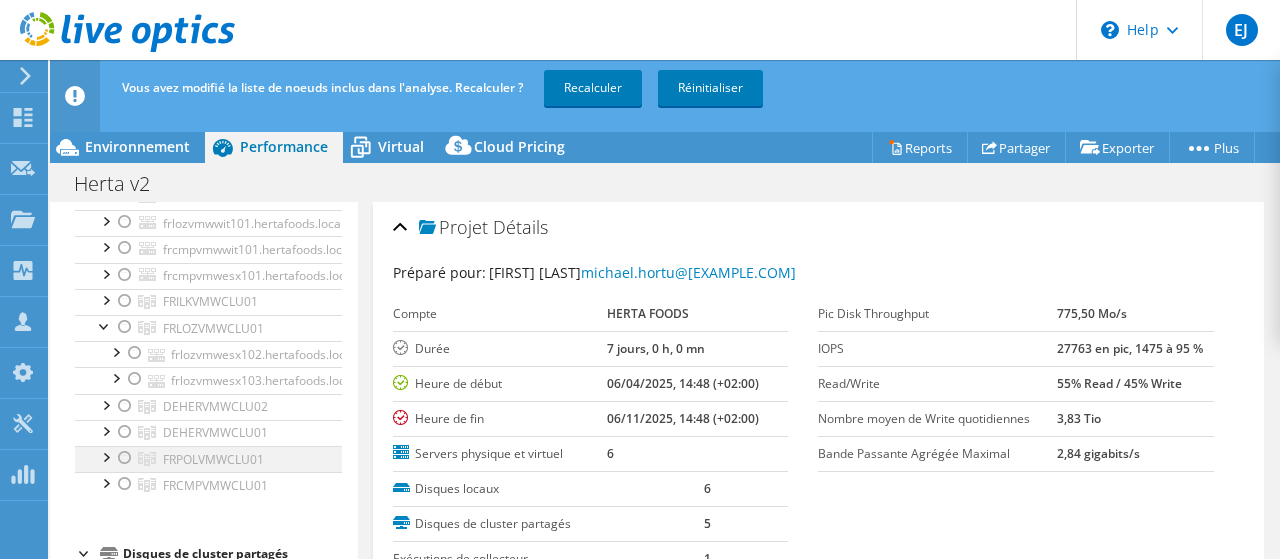 scroll, scrollTop: 200, scrollLeft: 0, axis: vertical 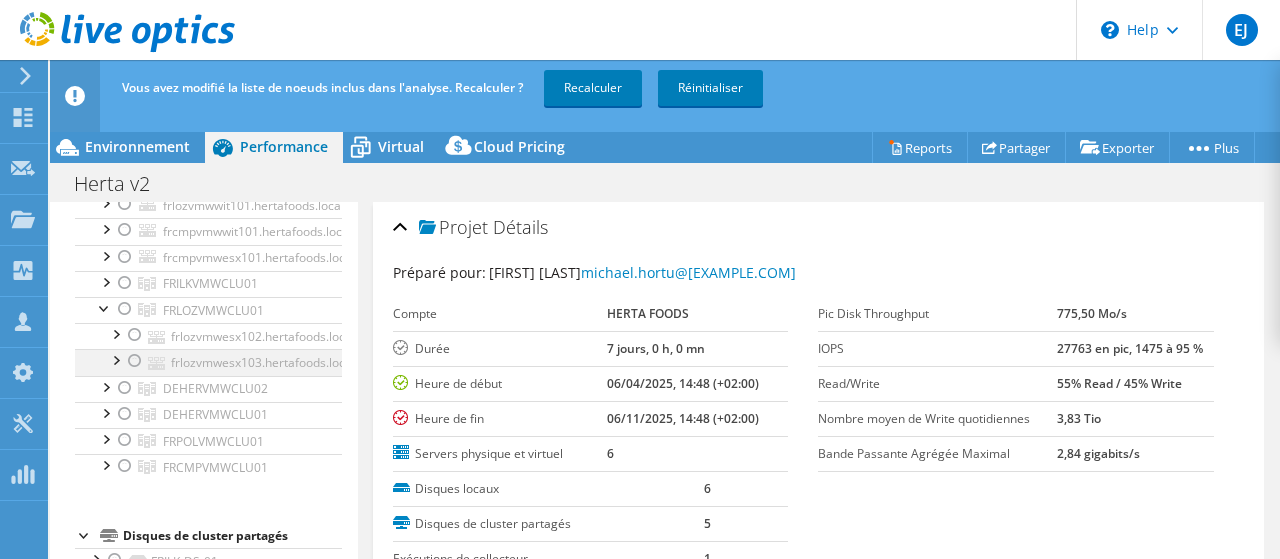 click at bounding box center [115, 359] 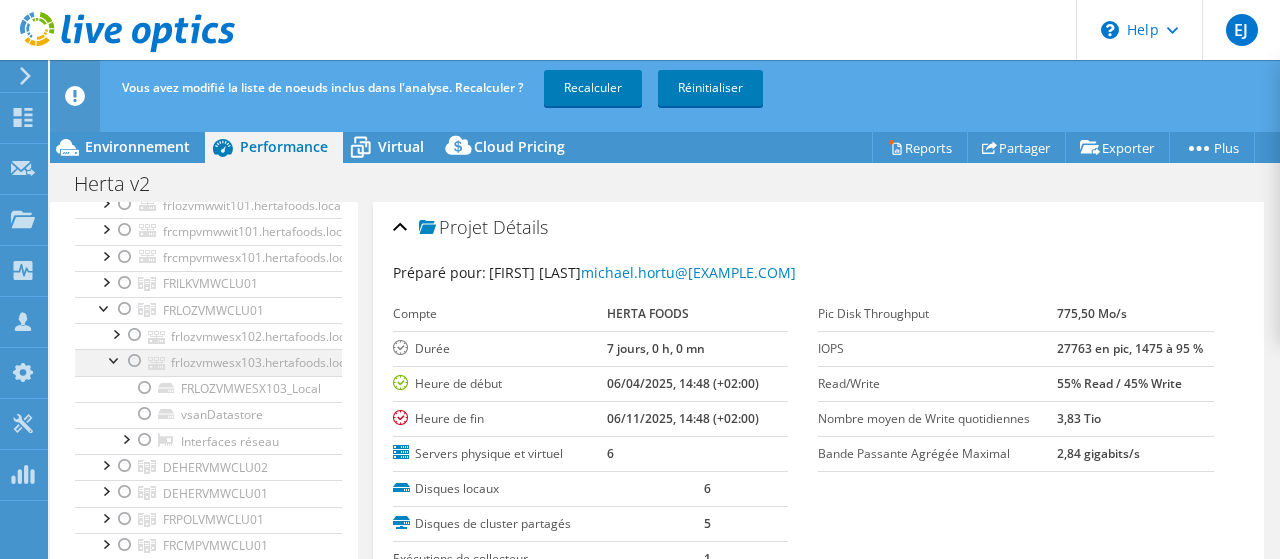 click at bounding box center [115, 359] 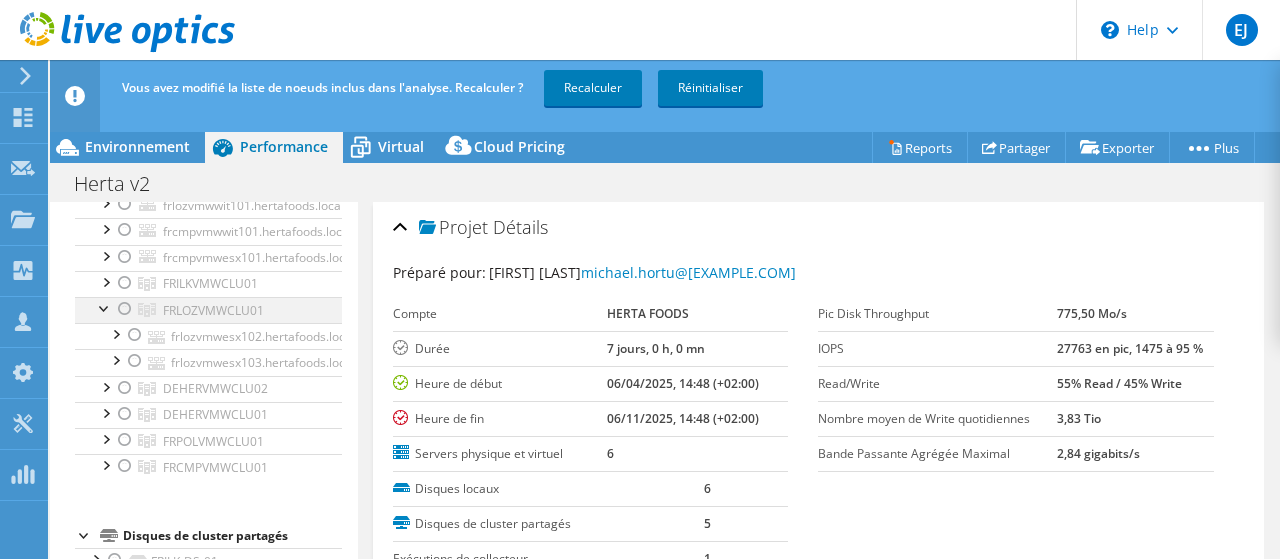 click at bounding box center [105, 307] 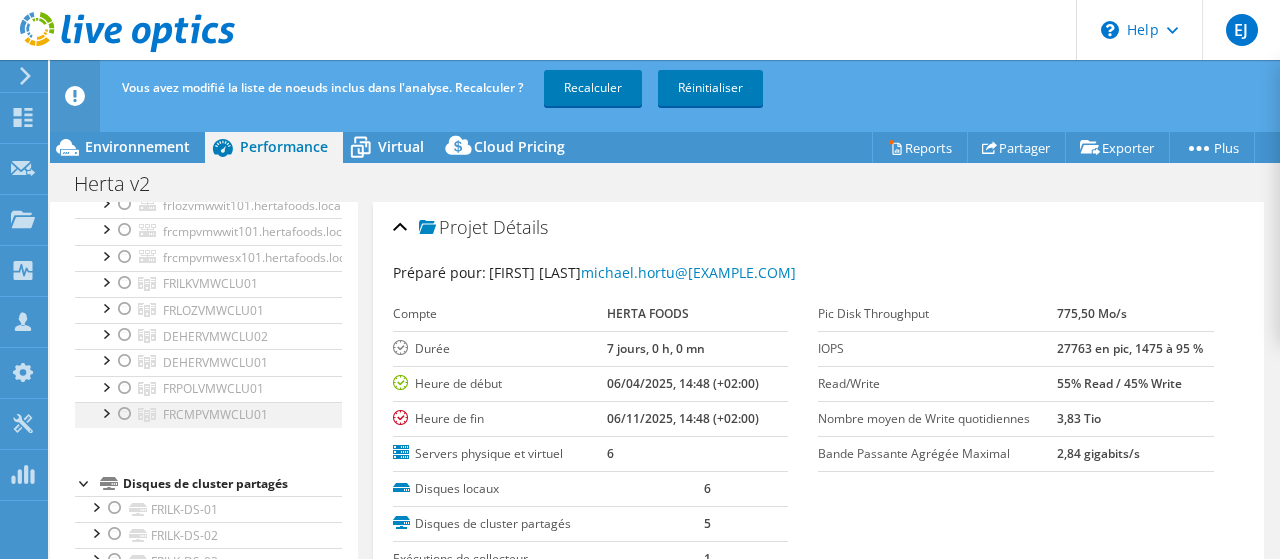 click at bounding box center (105, 412) 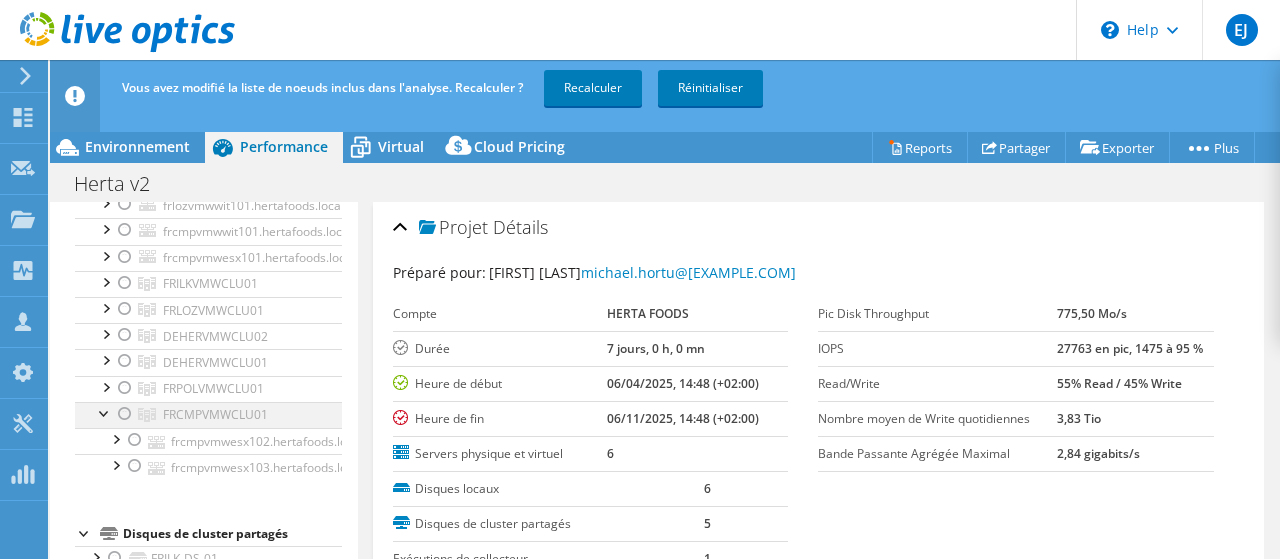 scroll, scrollTop: 300, scrollLeft: 0, axis: vertical 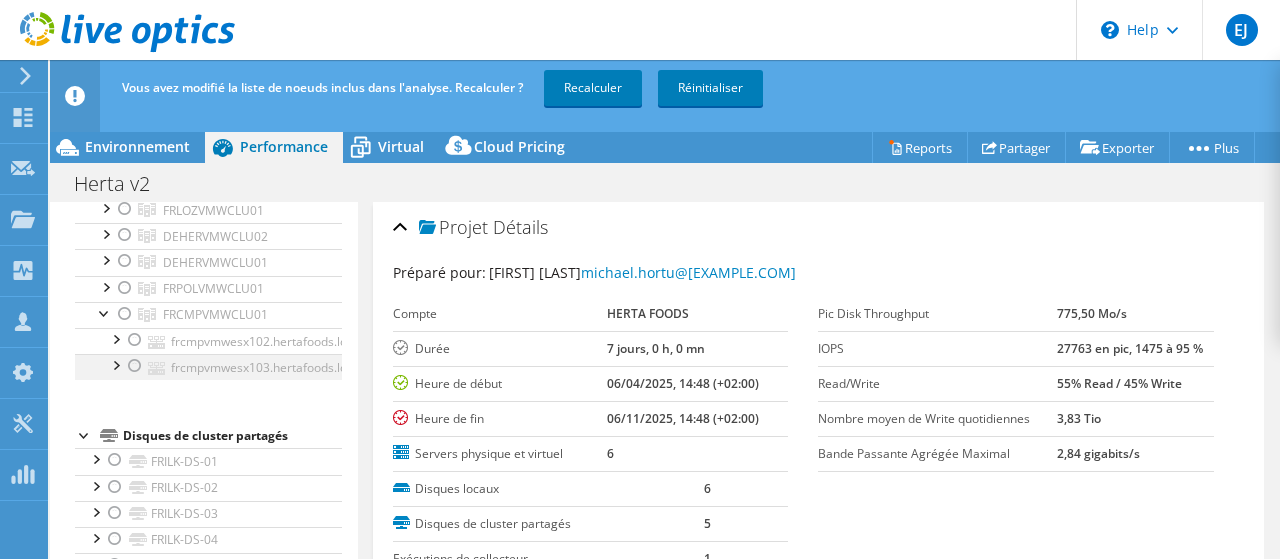 click at bounding box center [115, 364] 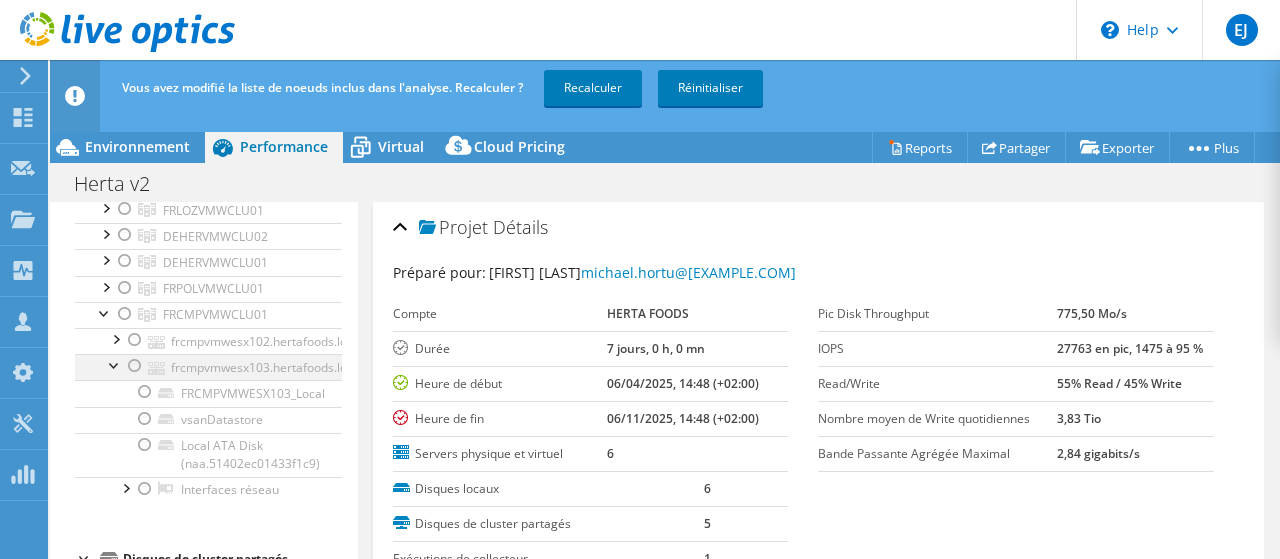 click at bounding box center (115, 364) 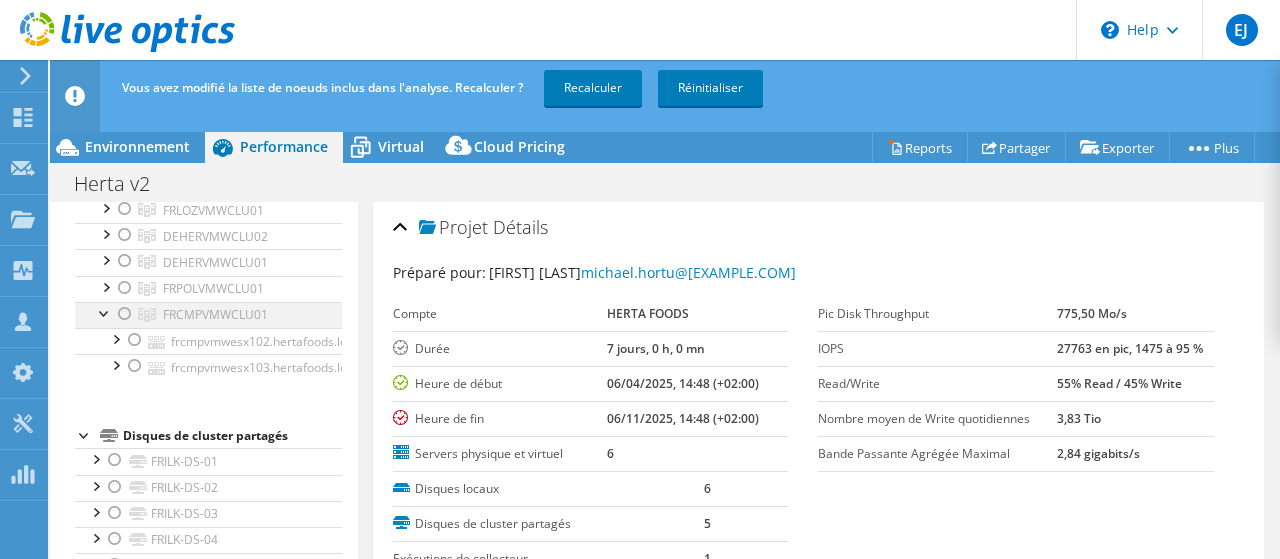 click at bounding box center [125, 314] 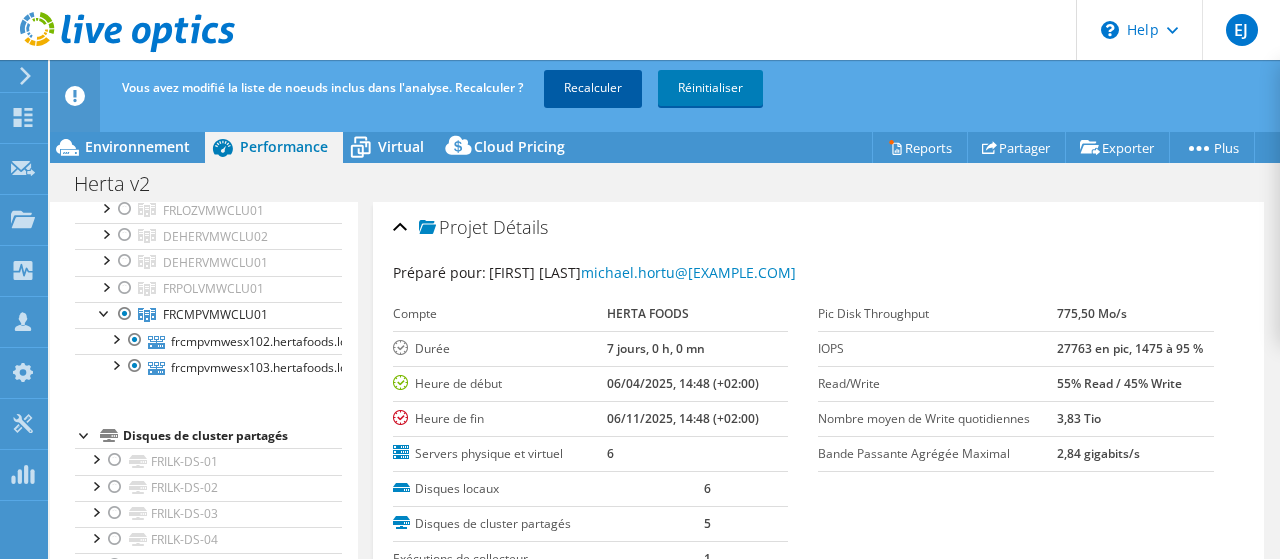 click on "Recalculer" at bounding box center [593, 88] 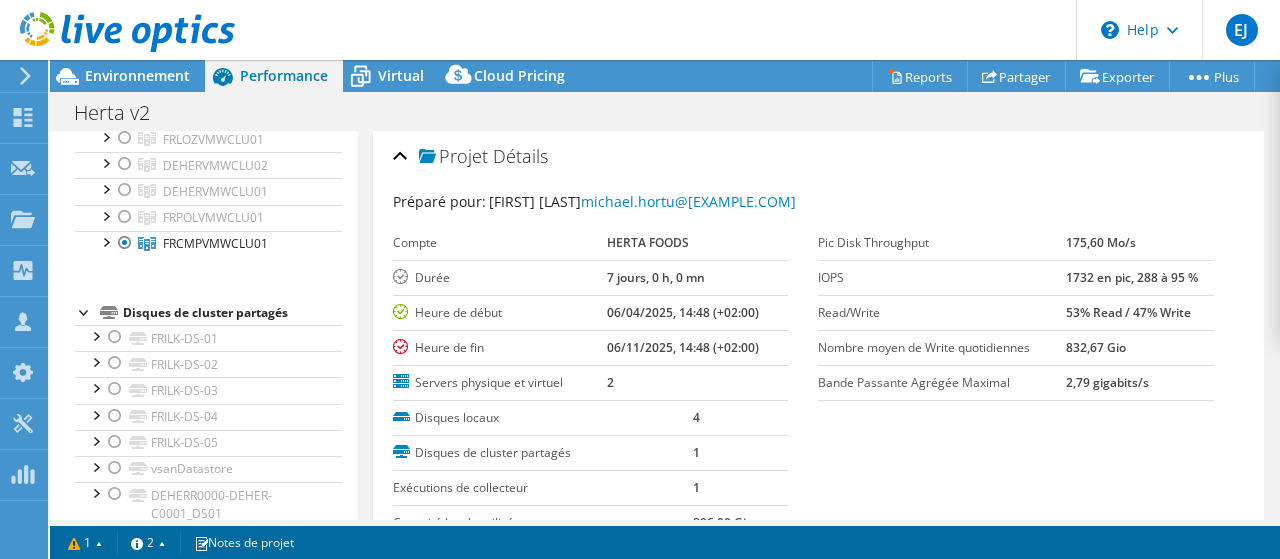 click on "Servers physique et virtuel" at bounding box center [500, 382] 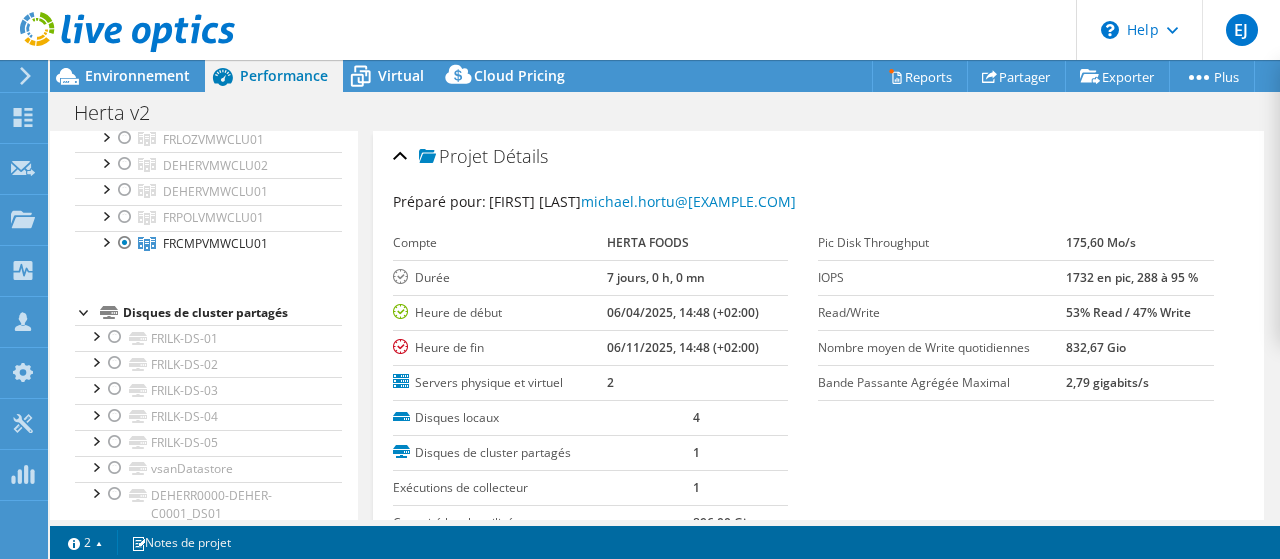 click on "IOPS" at bounding box center (523, 766) 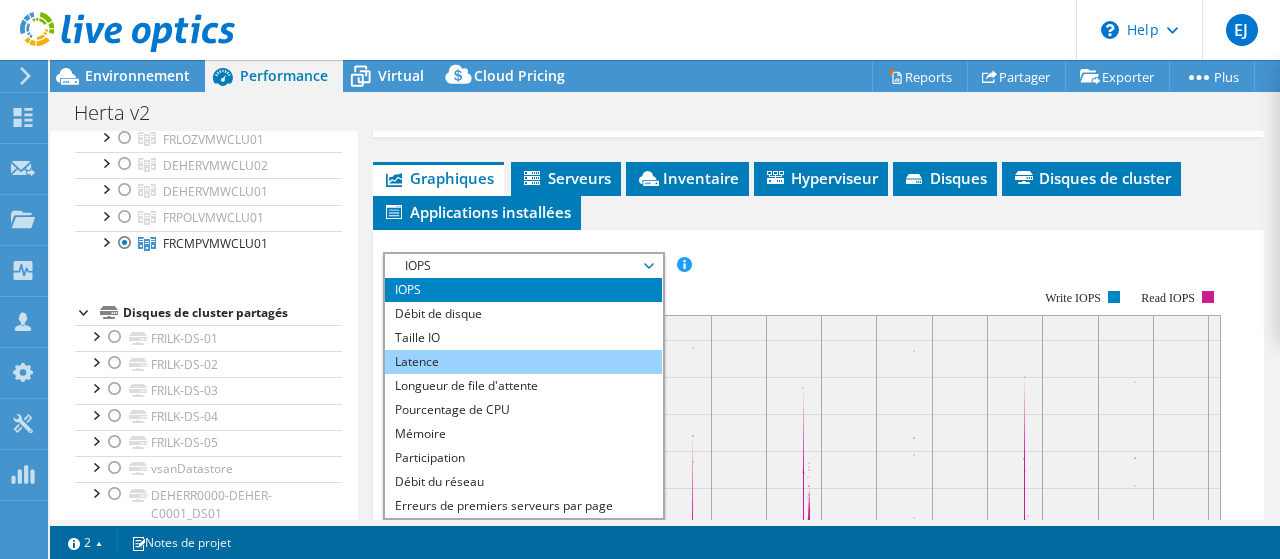 click on "Latence" at bounding box center (523, 362) 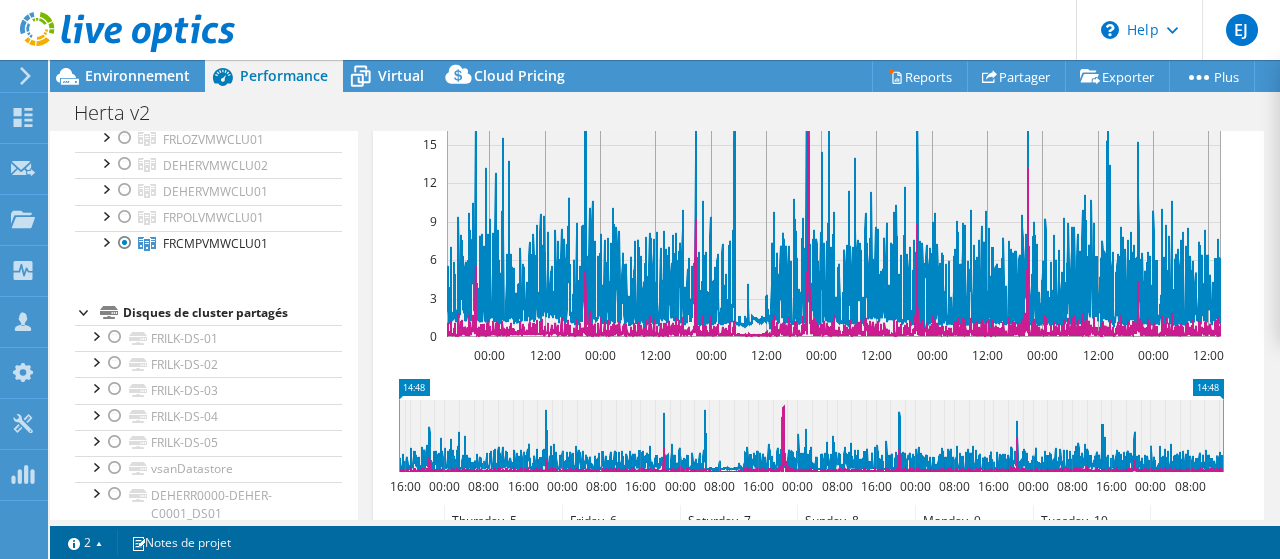 scroll, scrollTop: 600, scrollLeft: 0, axis: vertical 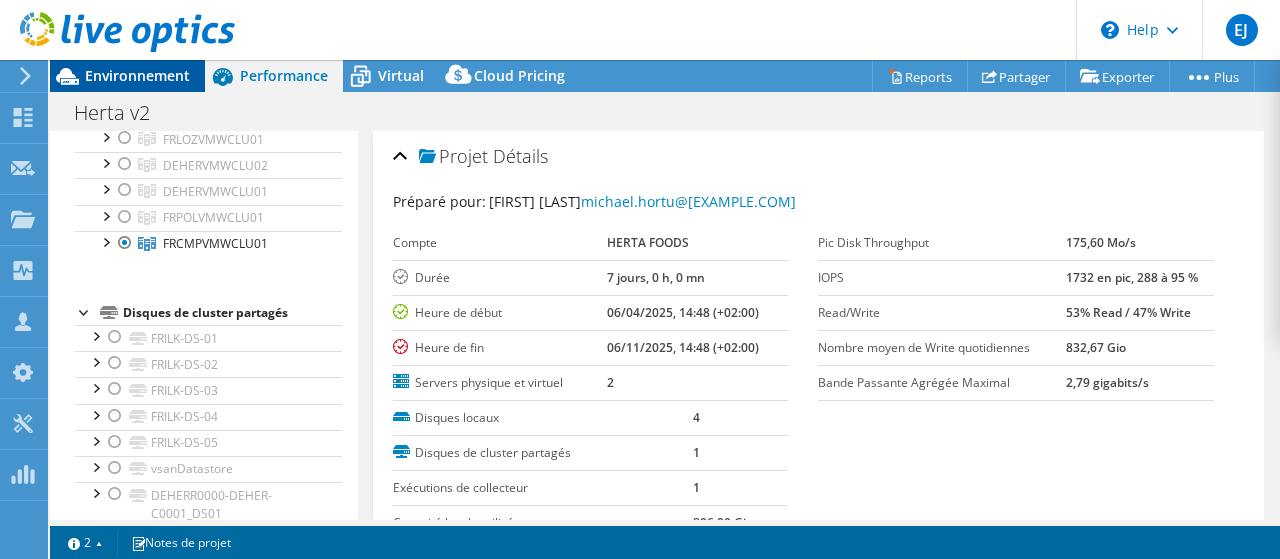 click on "Environnement" at bounding box center [137, 75] 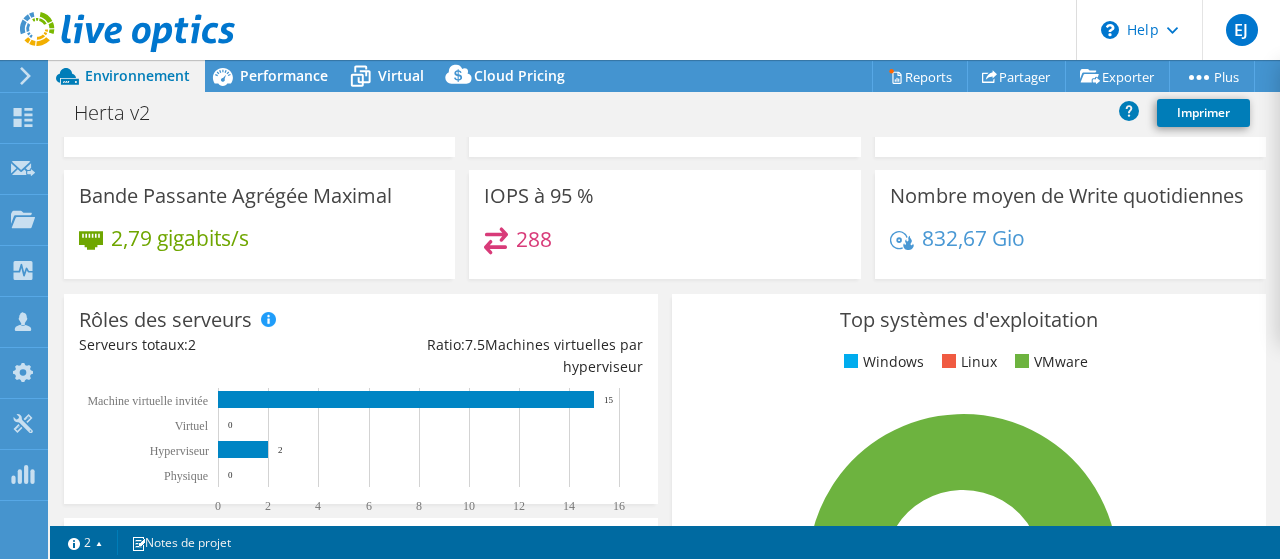 scroll, scrollTop: 200, scrollLeft: 0, axis: vertical 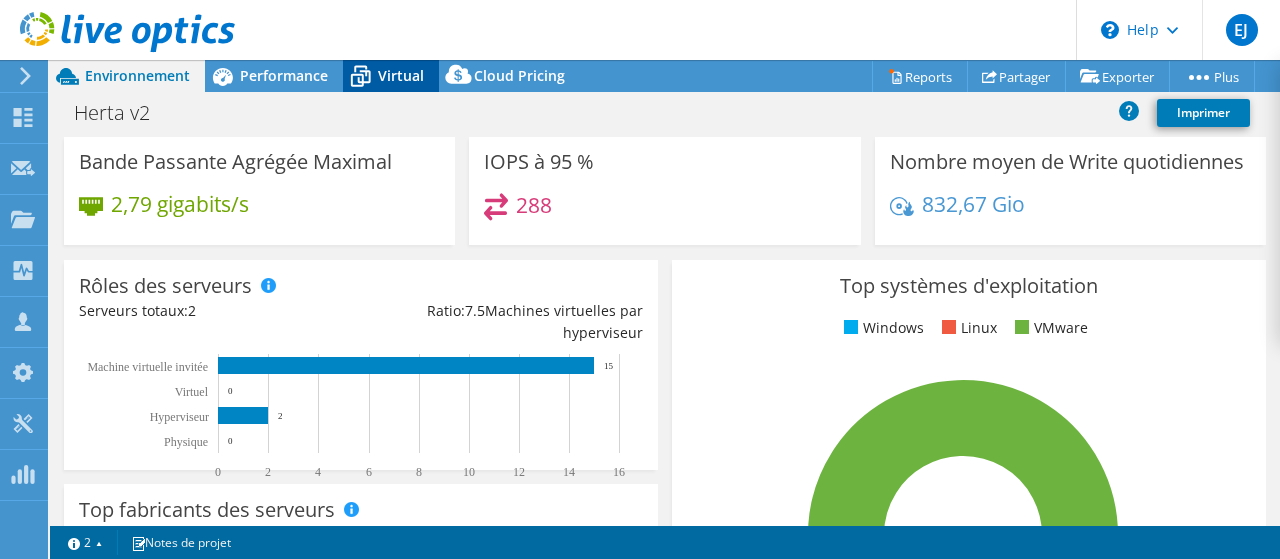 click on "Virtual" at bounding box center (401, 75) 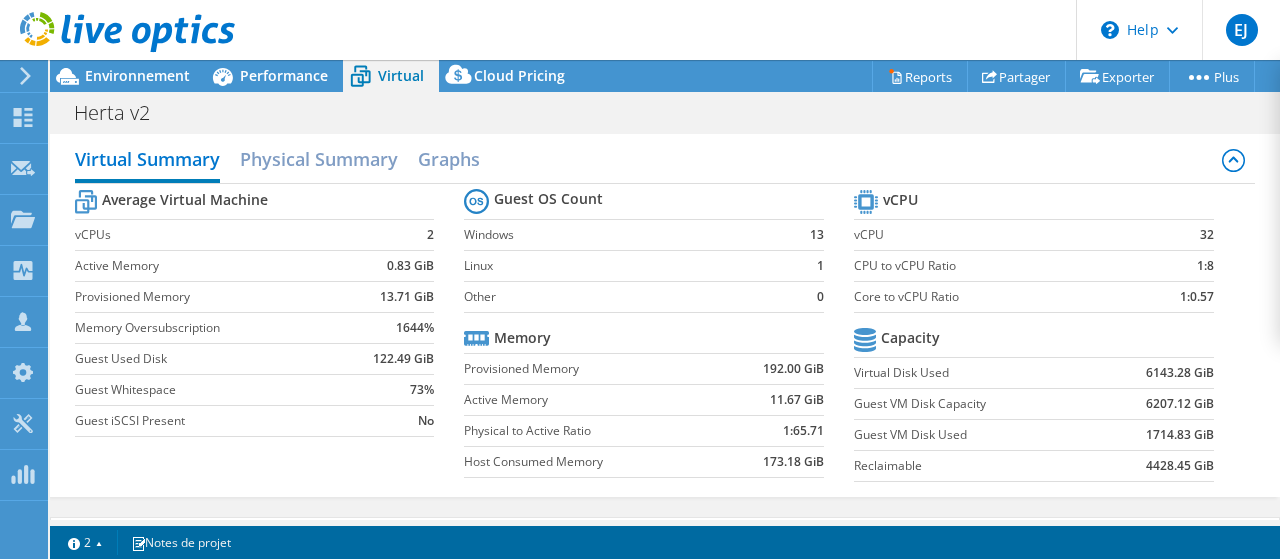 scroll, scrollTop: 0, scrollLeft: 0, axis: both 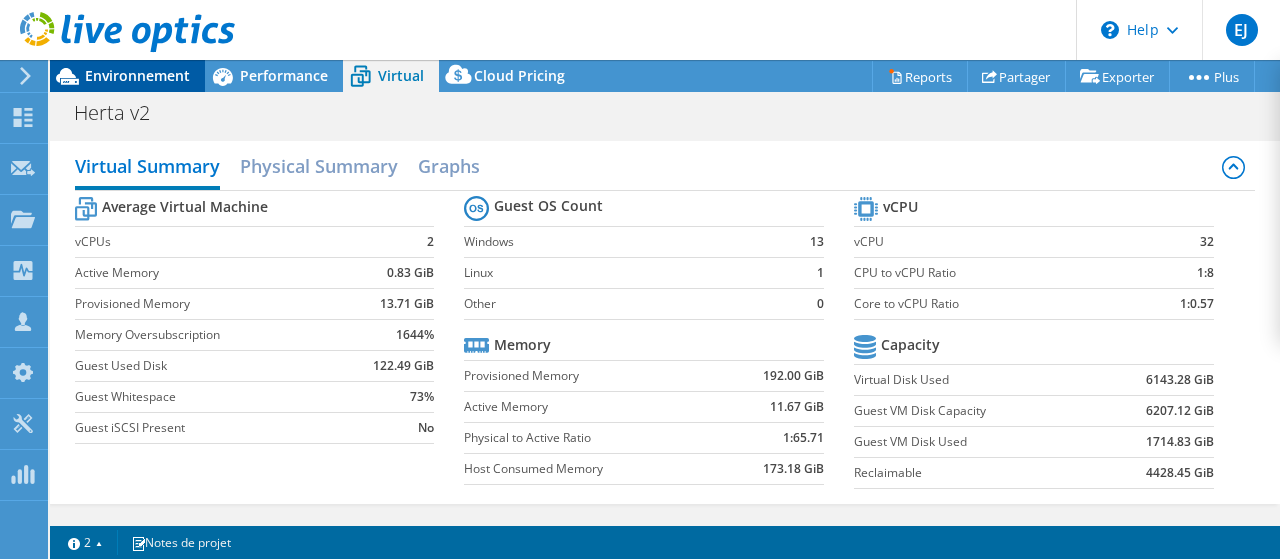 click on "Environnement" at bounding box center (137, 75) 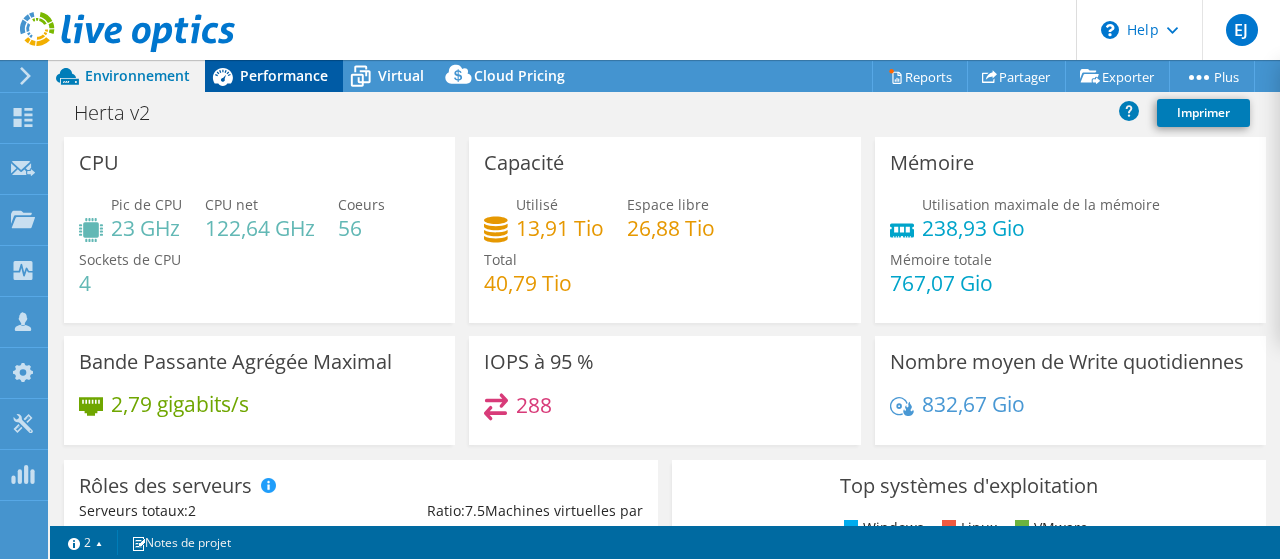 click on "Performance" at bounding box center (284, 75) 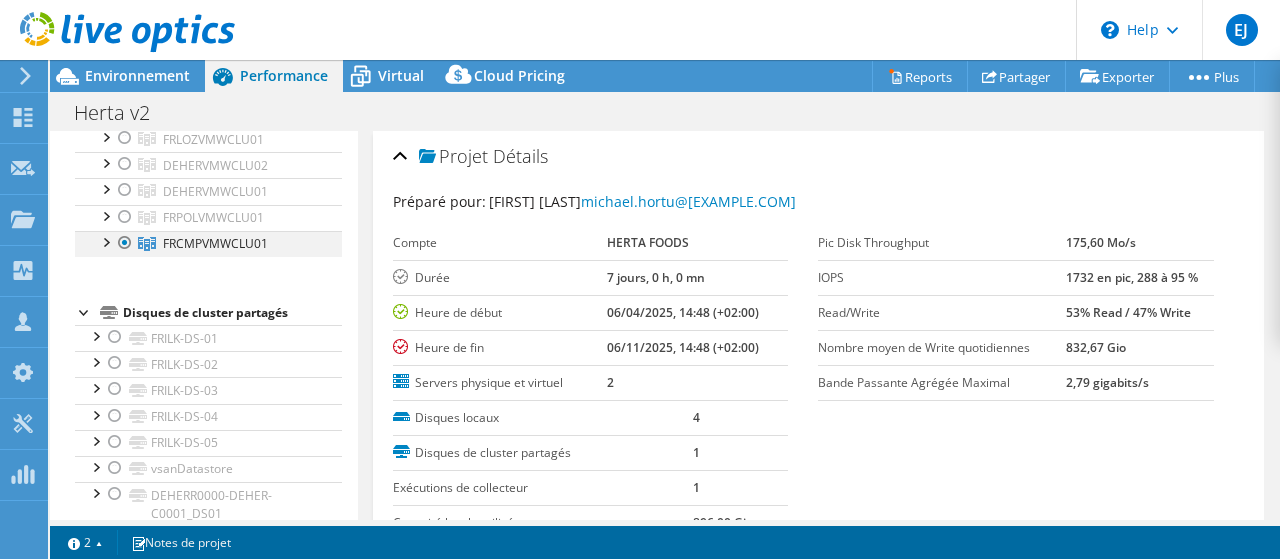 click at bounding box center (125, 243) 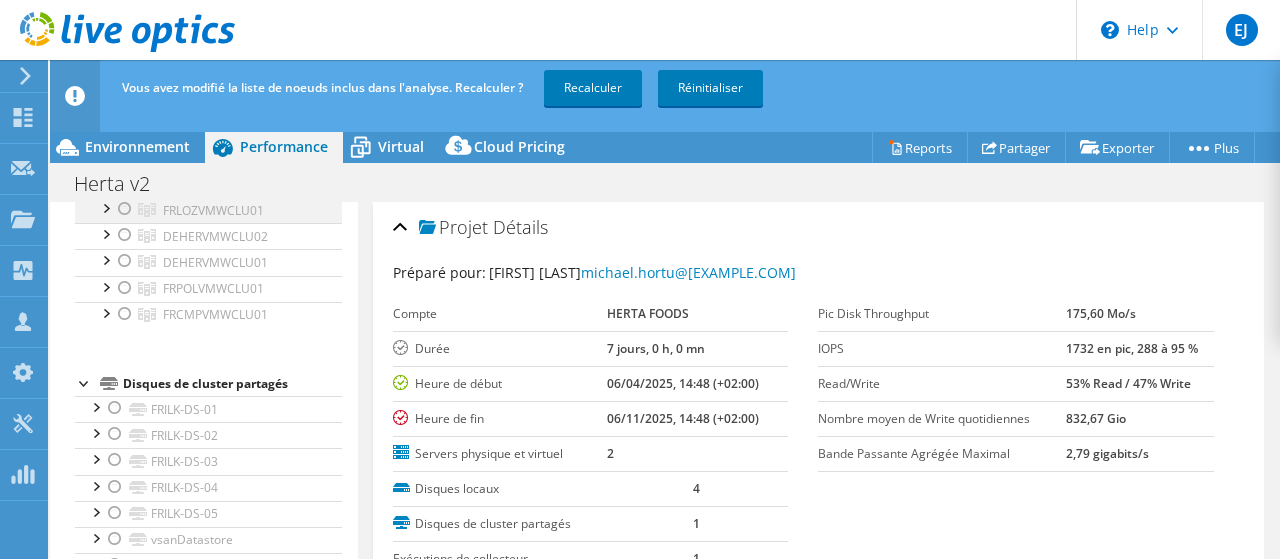 click at bounding box center [125, 209] 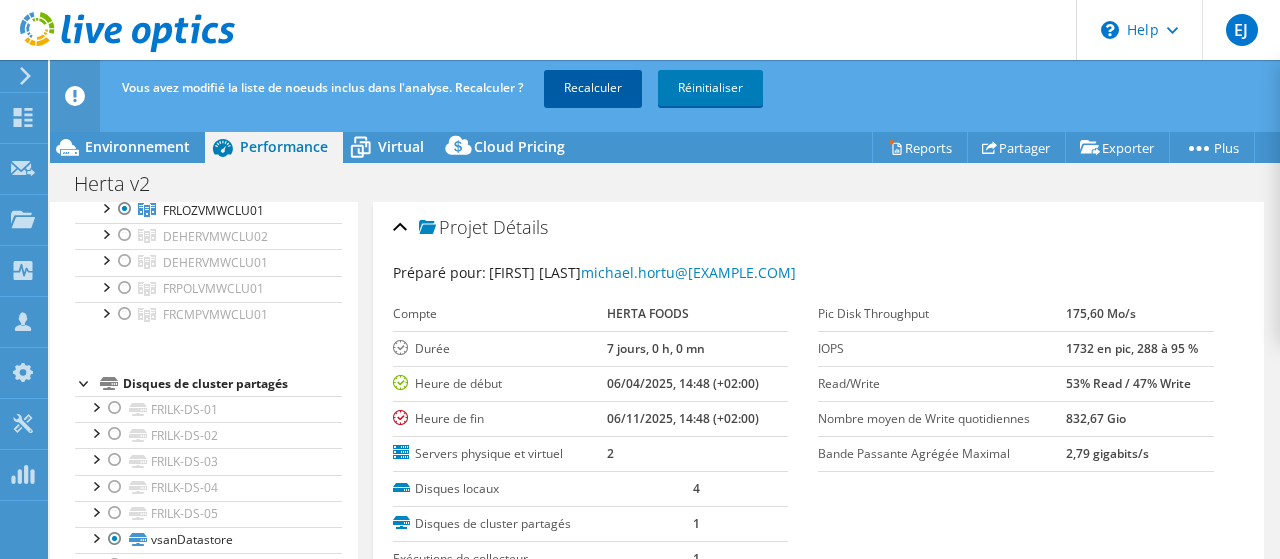 click on "Recalculer" at bounding box center (593, 88) 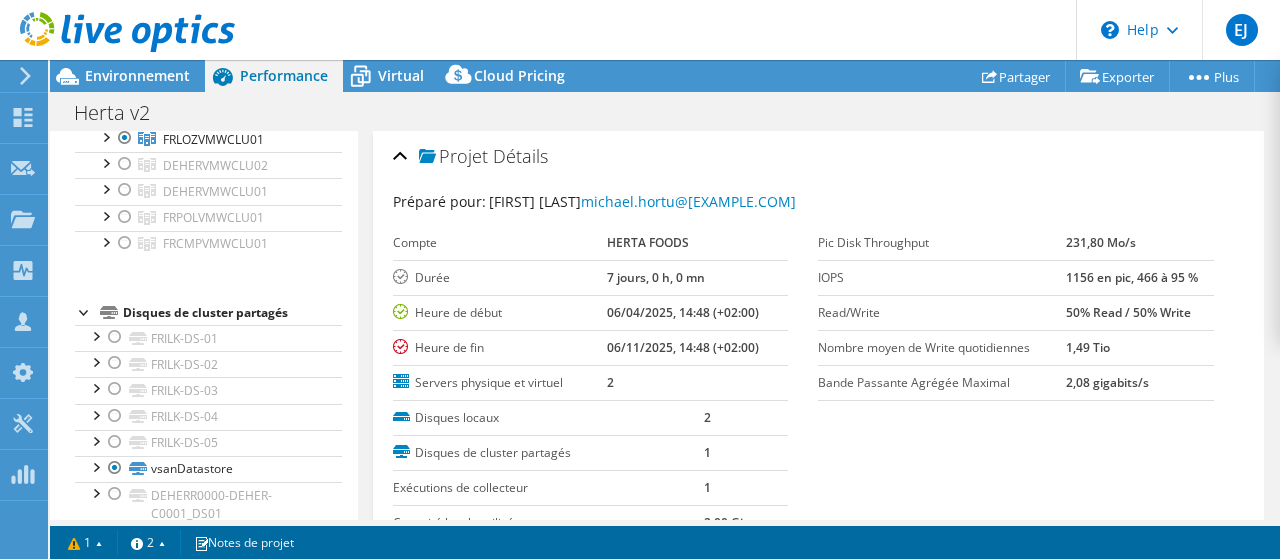 scroll, scrollTop: 600, scrollLeft: 0, axis: vertical 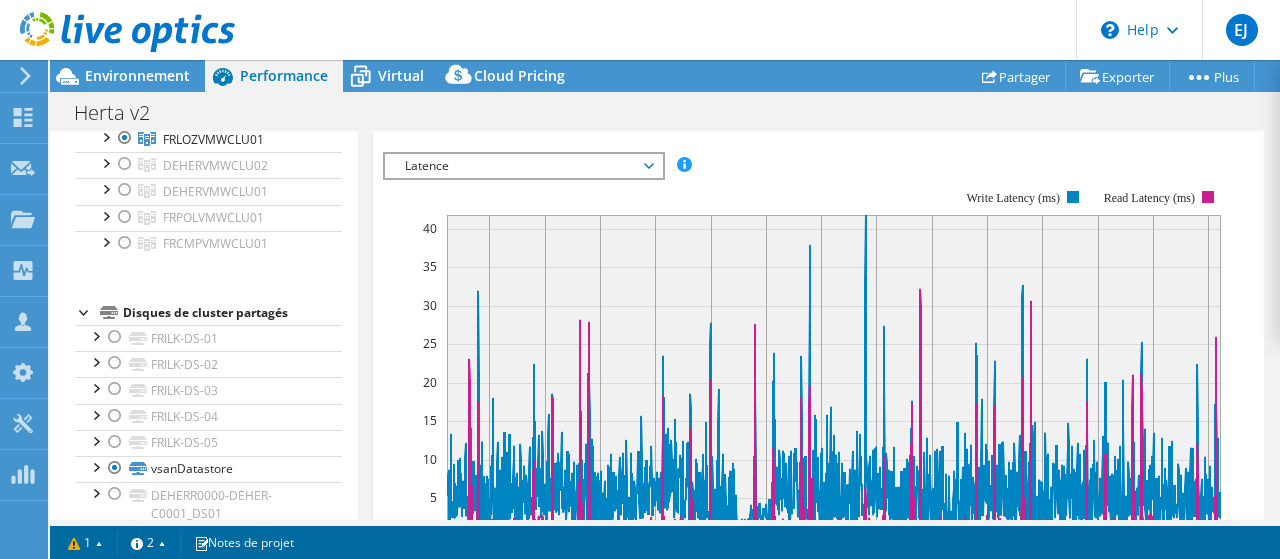 click on "Latence" at bounding box center (523, 166) 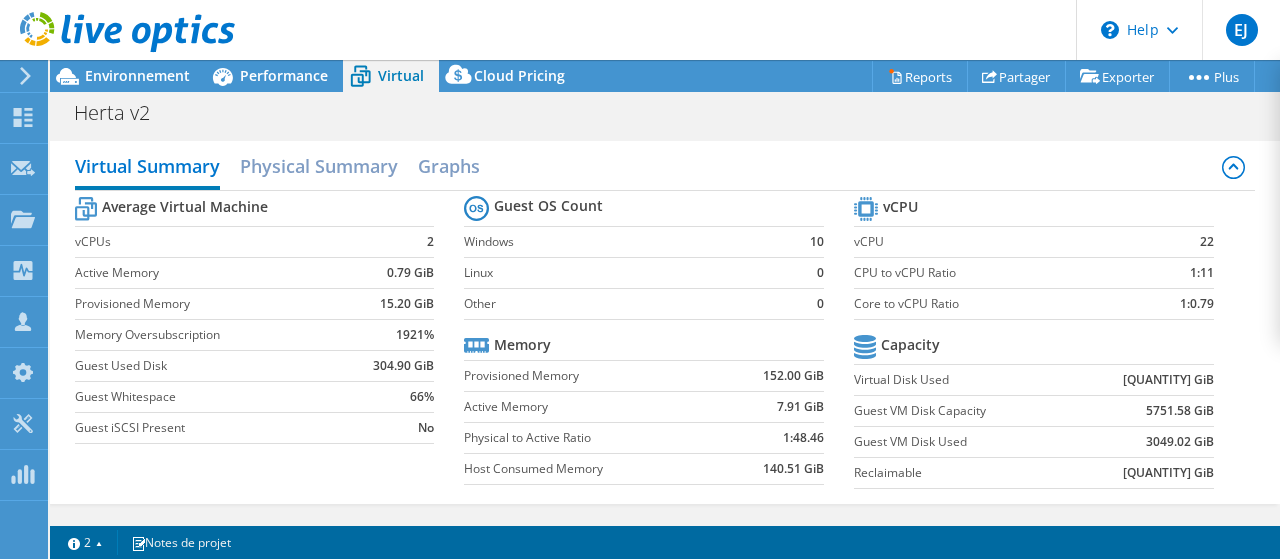 select on "USD" 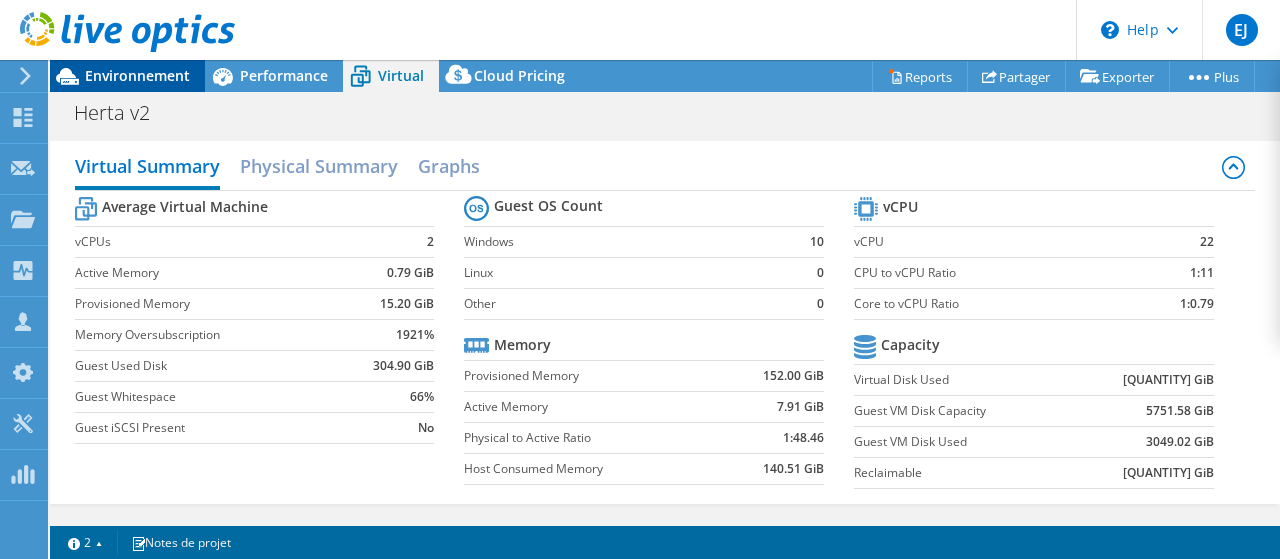 click on "Environnement" at bounding box center [137, 75] 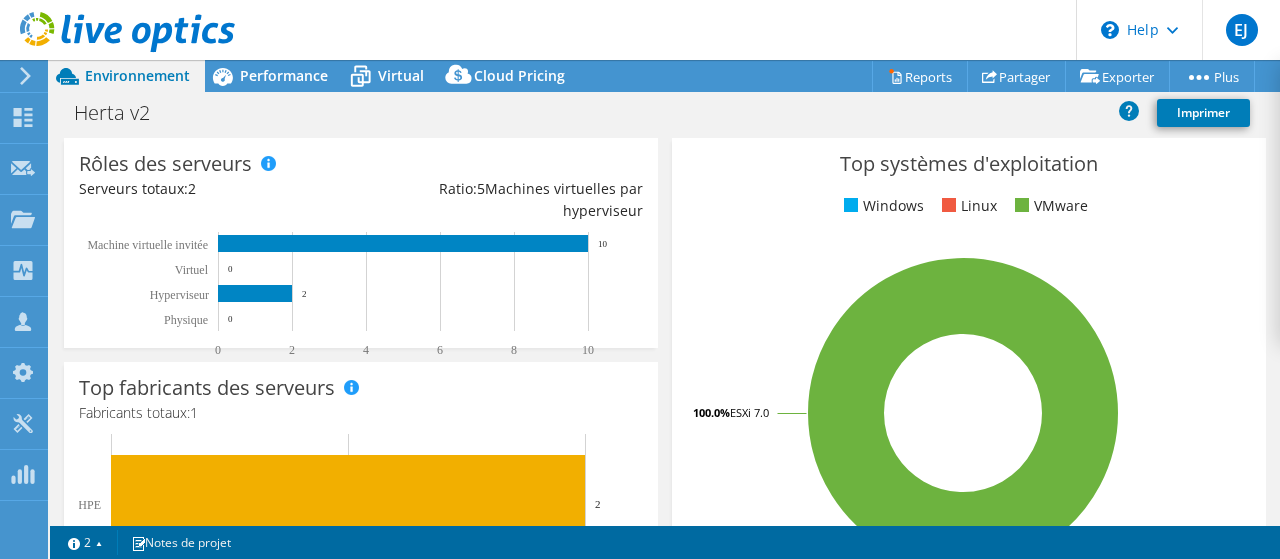 scroll, scrollTop: 300, scrollLeft: 0, axis: vertical 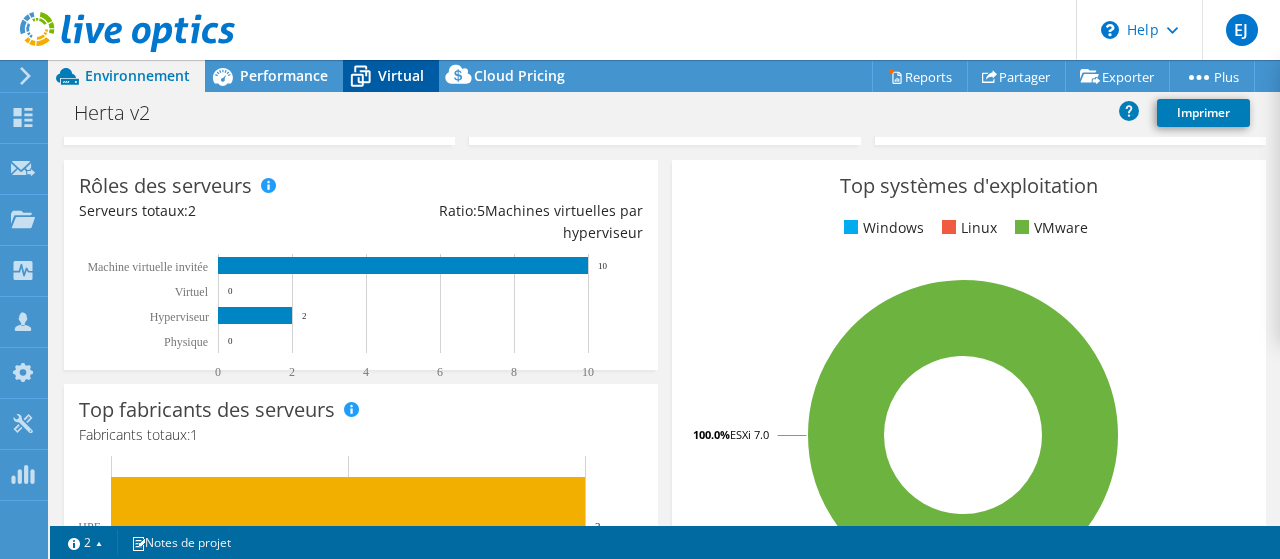 click 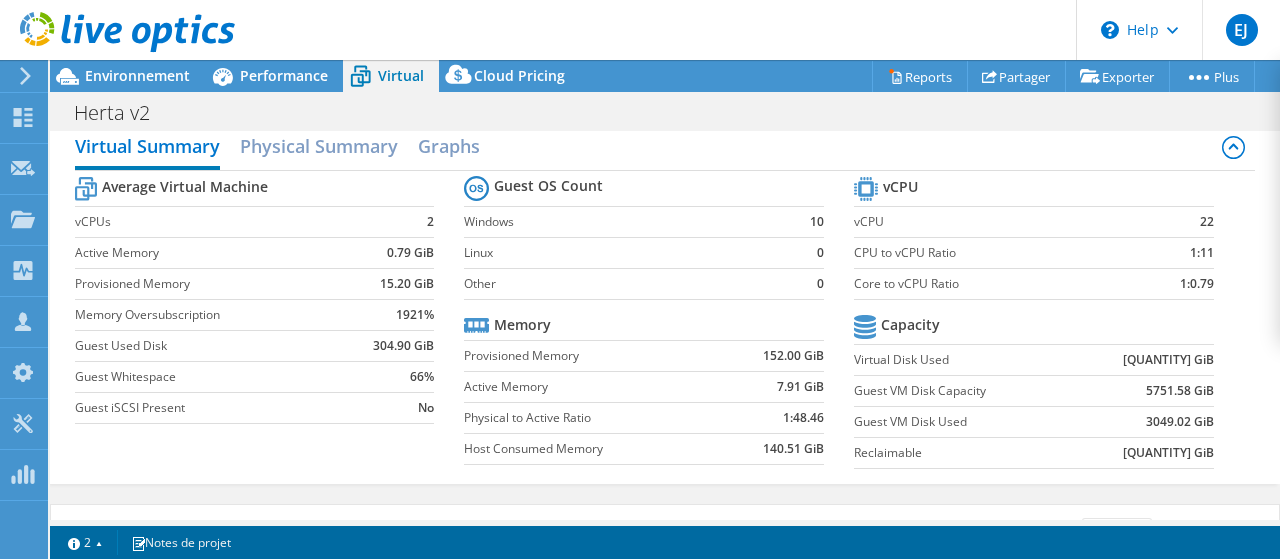 scroll, scrollTop: 0, scrollLeft: 0, axis: both 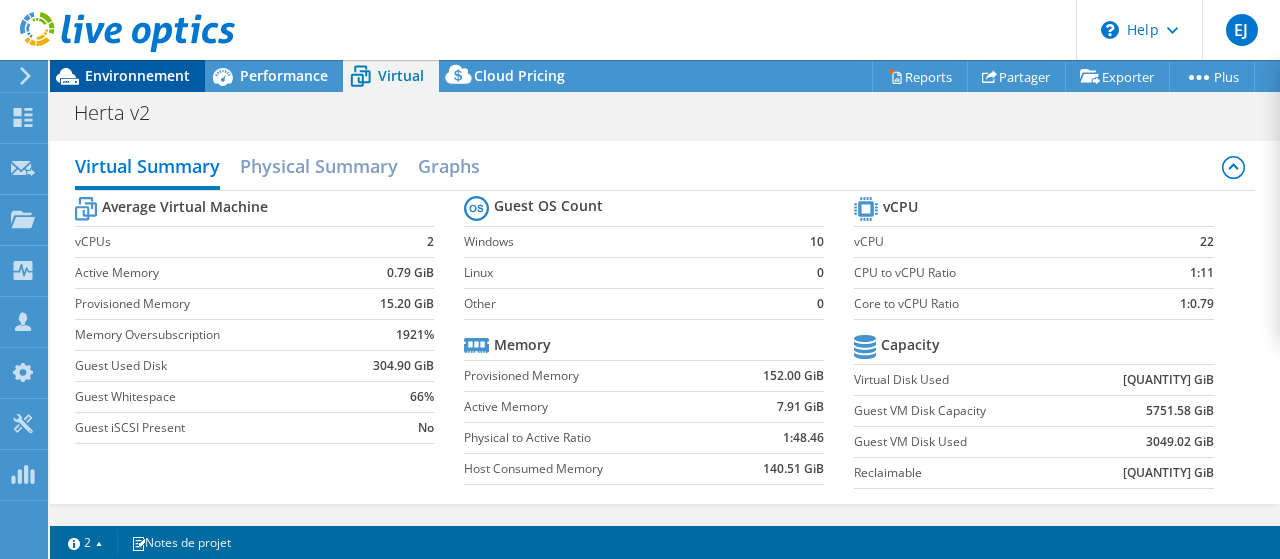 click on "Environnement" at bounding box center [137, 75] 